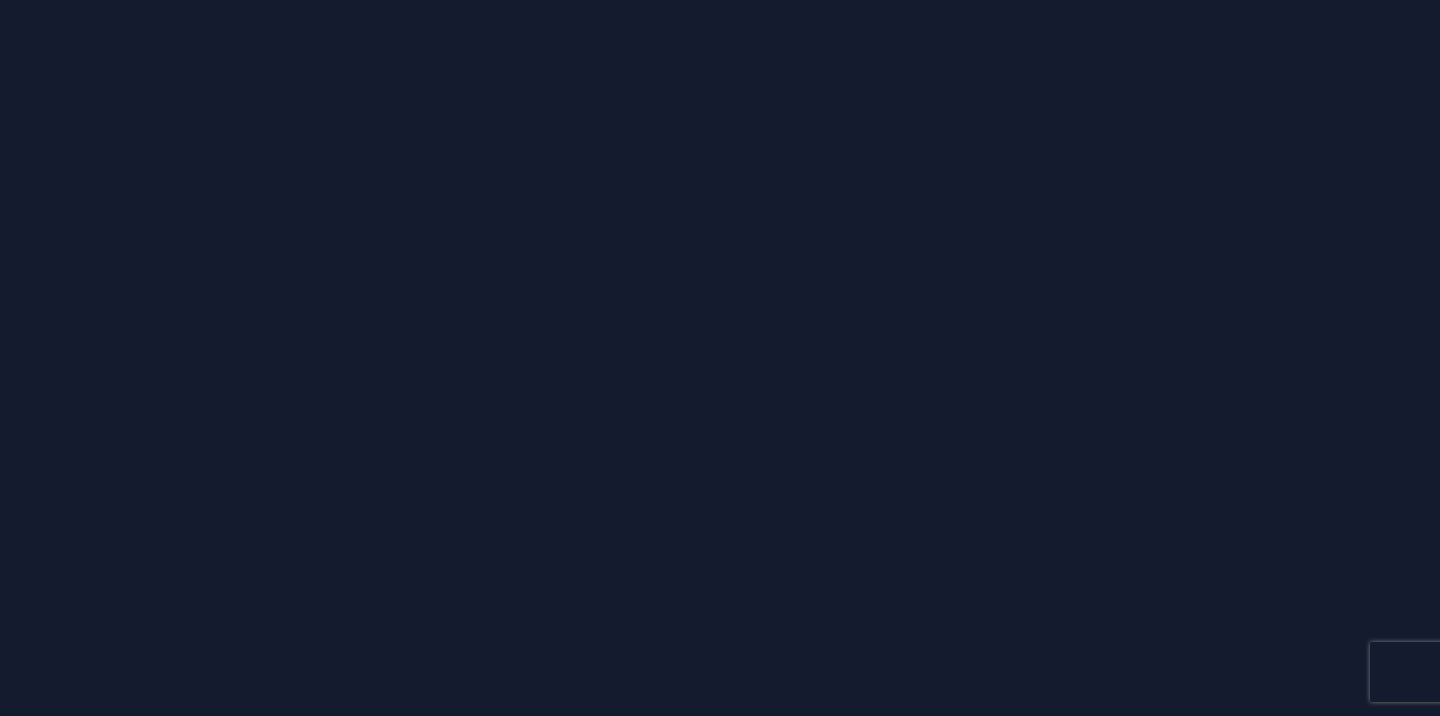 scroll, scrollTop: 0, scrollLeft: 0, axis: both 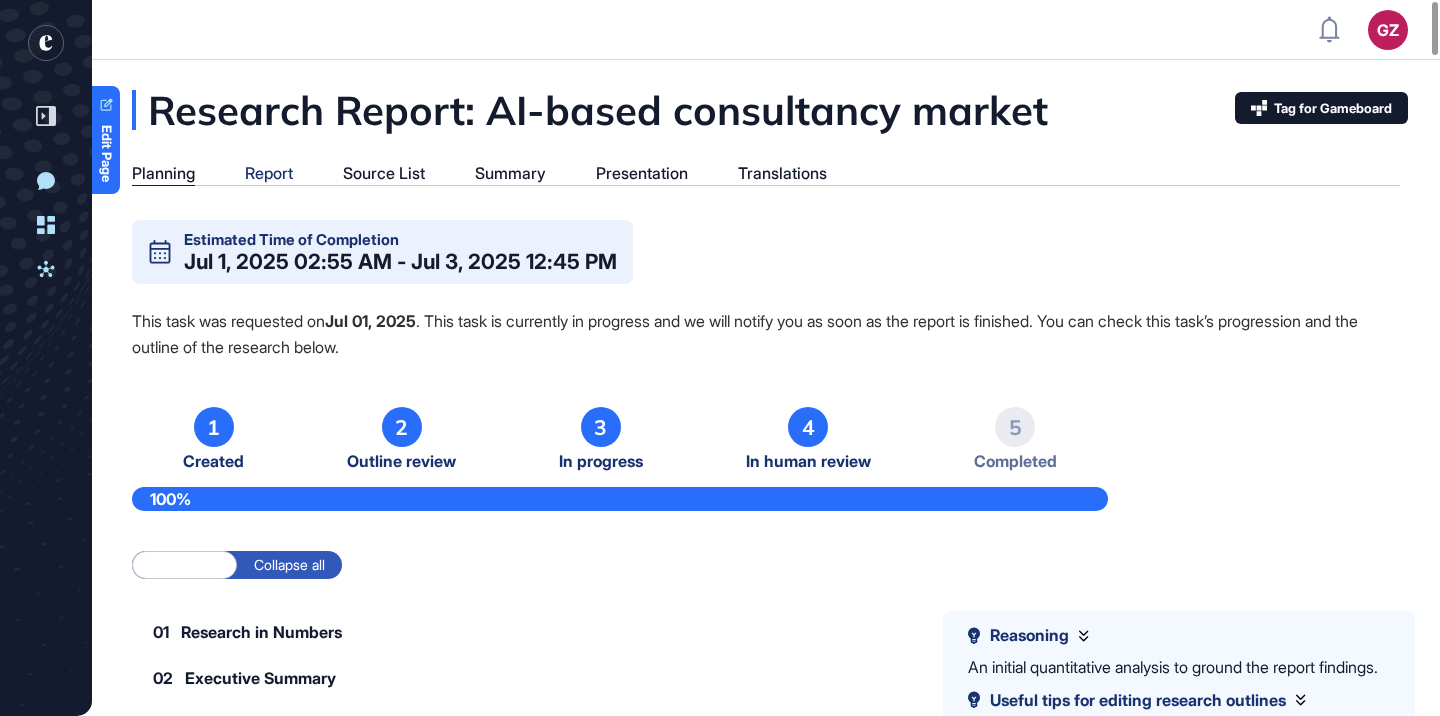 click on "Report" at bounding box center (269, 173) 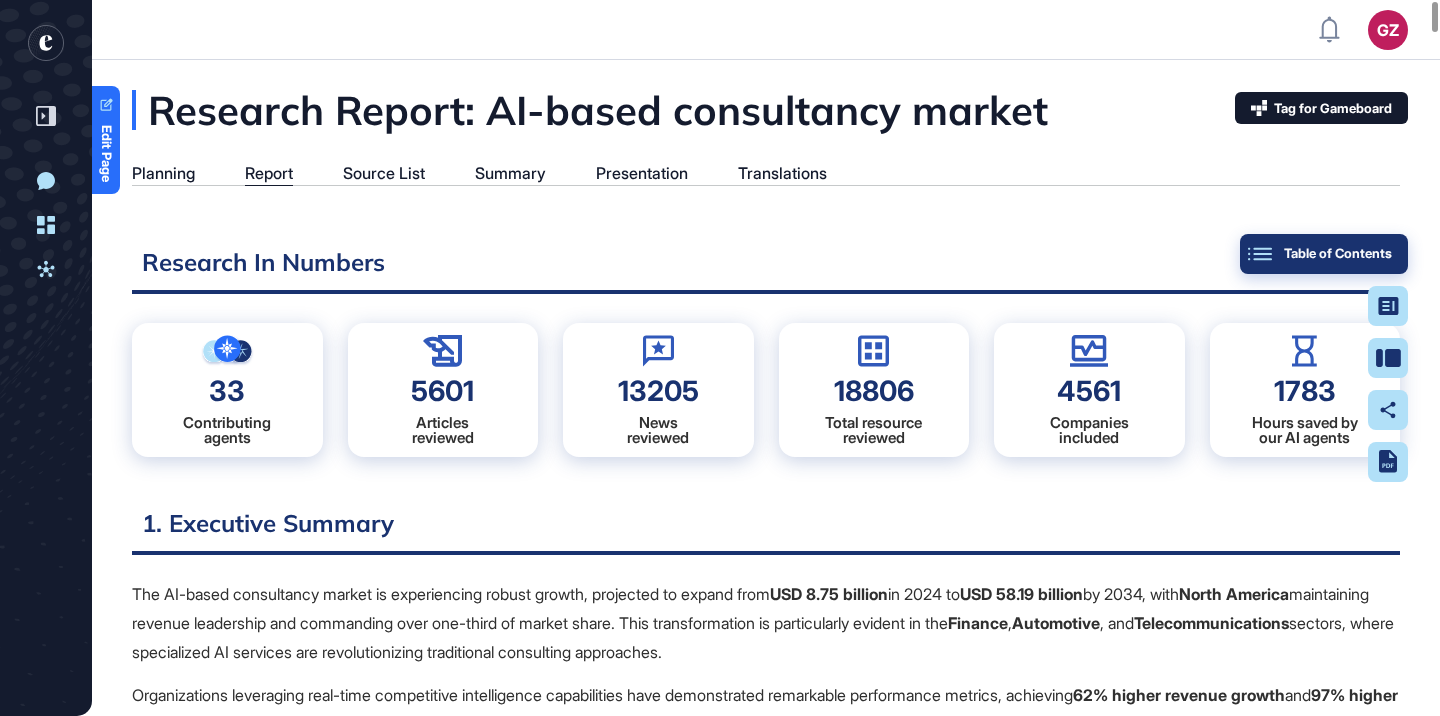 click on "Table of Contents" at bounding box center (1324, 254) 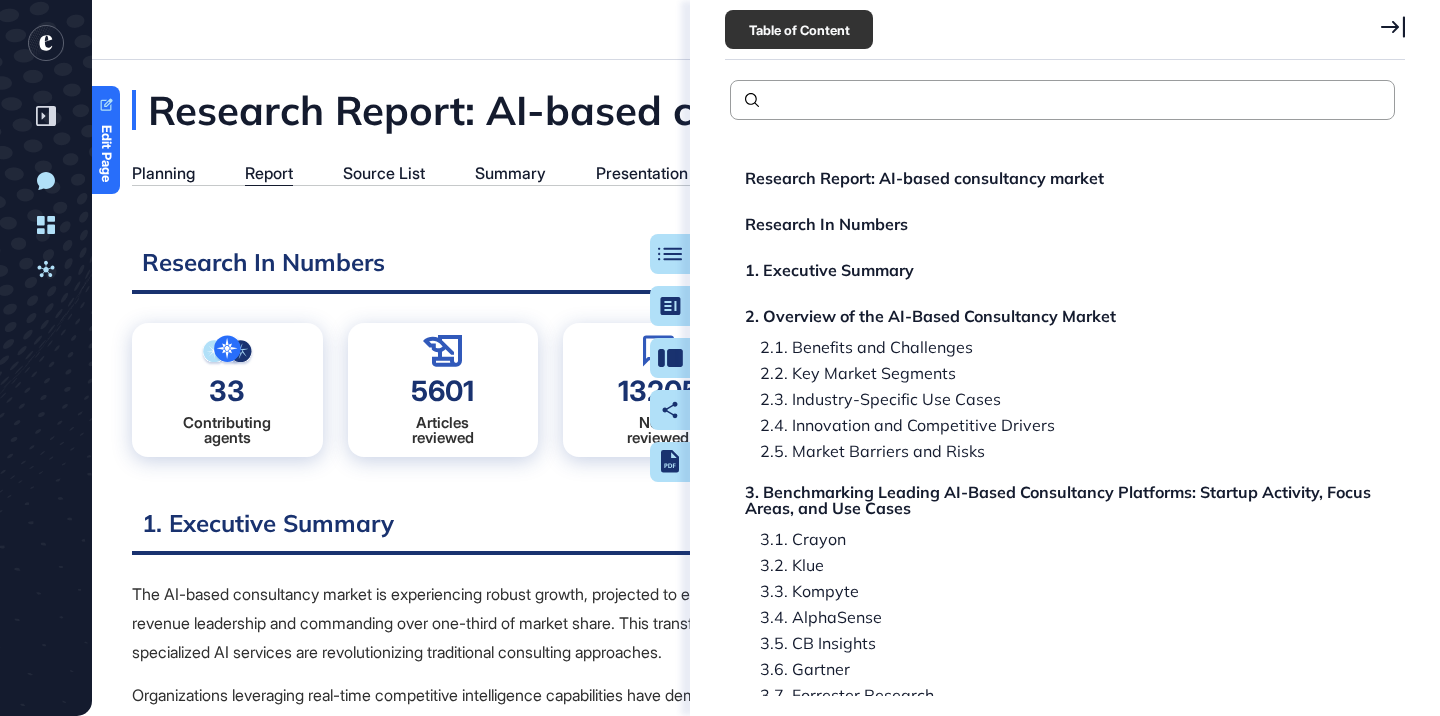 click on "Research Report: AI-based consultancy market Research In Numbers 1. Executive Summary 2. Overview of the AI-Based Consultancy Market 2.1. Benefits and Challenges 2.2. Key Market Segments 2.3. Industry-Specific Use Cases 2.4. Innovation and Competitive Drivers 2.5. Market Barriers and Risks 3. Benchmarking Leading AI-Based Consultancy Platforms: Startup Activity, Focus Areas, and Use Cases 3.1. Crayon 3.2. Klue 3.3. Kompyte 3.4. AlphaSense 3.5. CB Insights 3.6. Gartner 3.7. Forrester Research 3.8. Similarweb 3.9. Owler 3.10. You.com 4. Market Overview: AI-Based Consultancy Market 4.1. Regional Insights 4.2. Key Drivers 4.3. Opportunities 4.4. Challenges 5. Market Trends in the AI-Based Consultancy Market 5.1. Market Share & Size 5.2. Market Growth Factors 5.3. Market Dynamics 5.4. Market Updates 5.5. Market Outlook 6. High-Value Use Cases in the AI-Based Consultancy Market 6.1. General Overview 6.2. Real-Time Competitive Intelligence & Market Monitoring 7.1. Finarkein 7.2. OneMoney 7.3. DGV 7.7. Cresta AI" at bounding box center (1062, 1111) 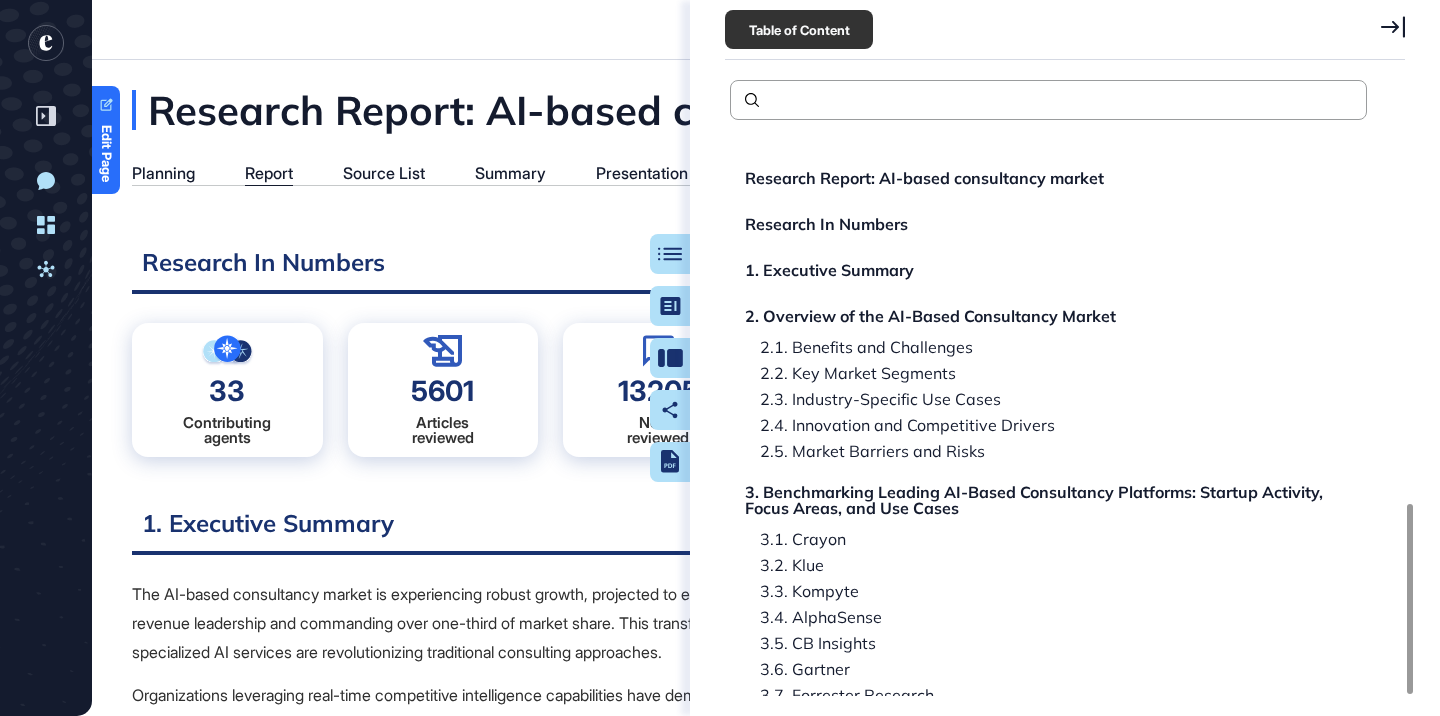 click on "8.1. Regulatory Environment" 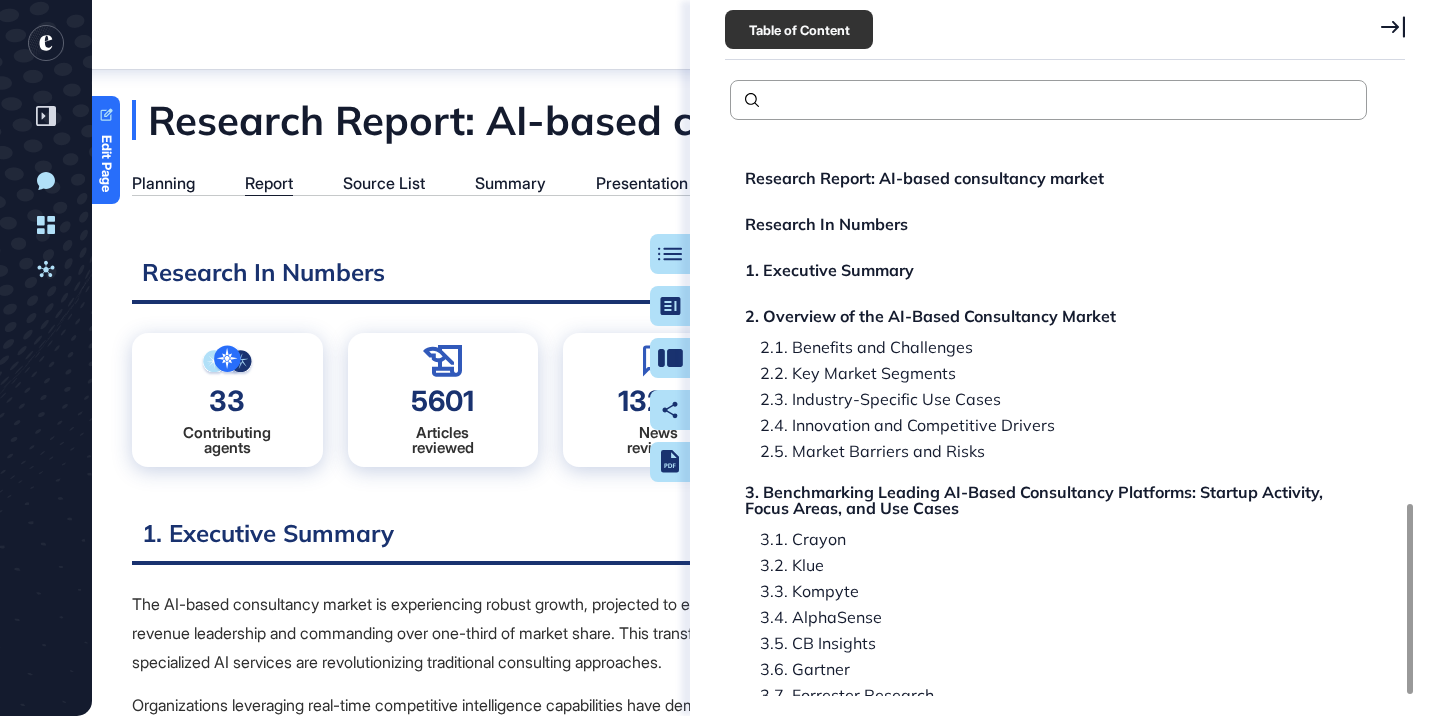 click on "8. Regulations and Standards" 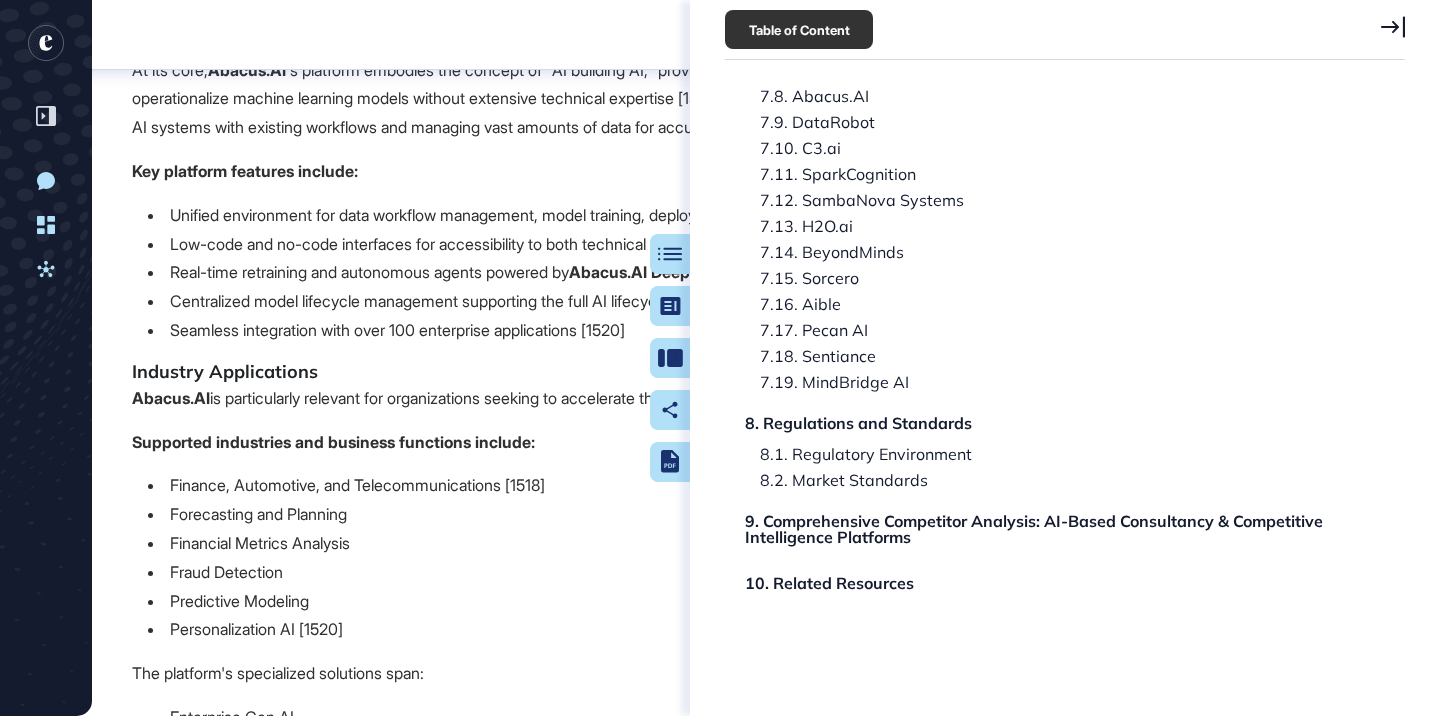 scroll, scrollTop: 173086, scrollLeft: 0, axis: vertical 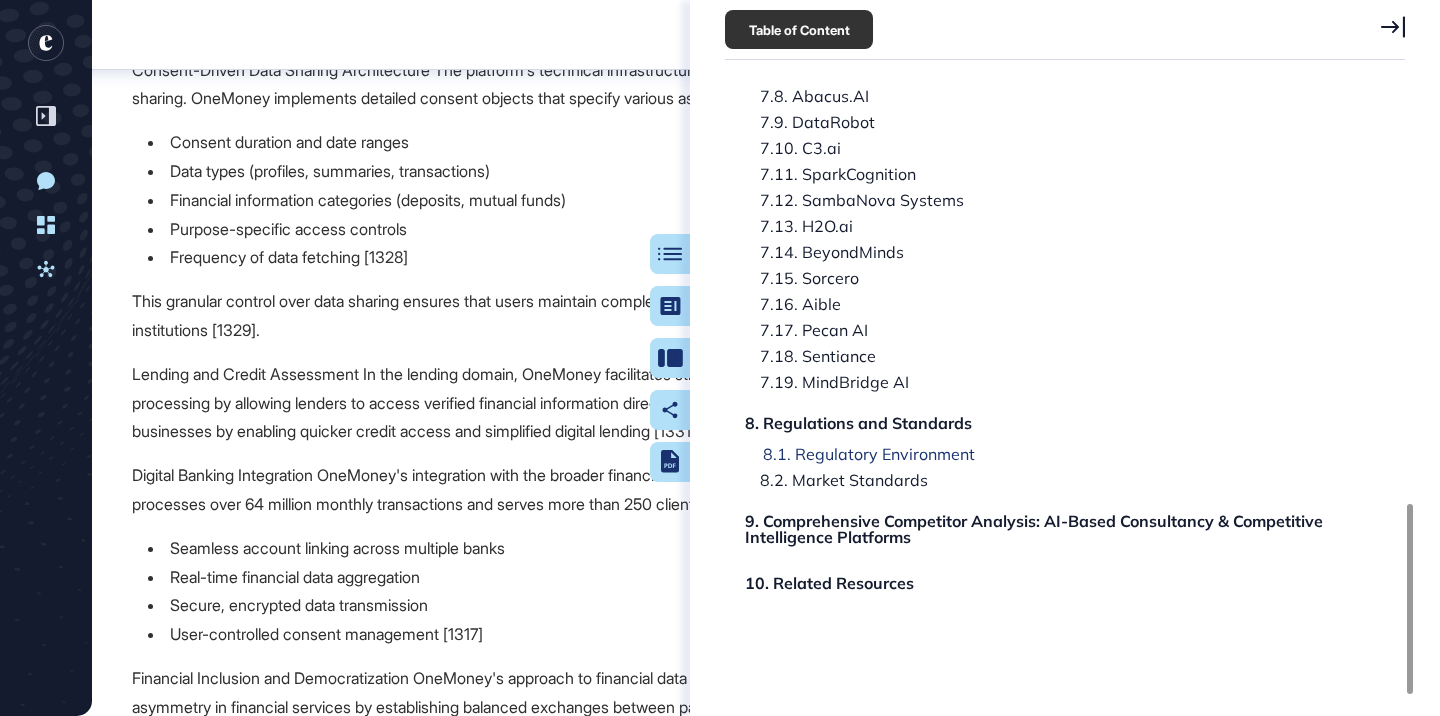 click on "8.1. Regulatory Environment" 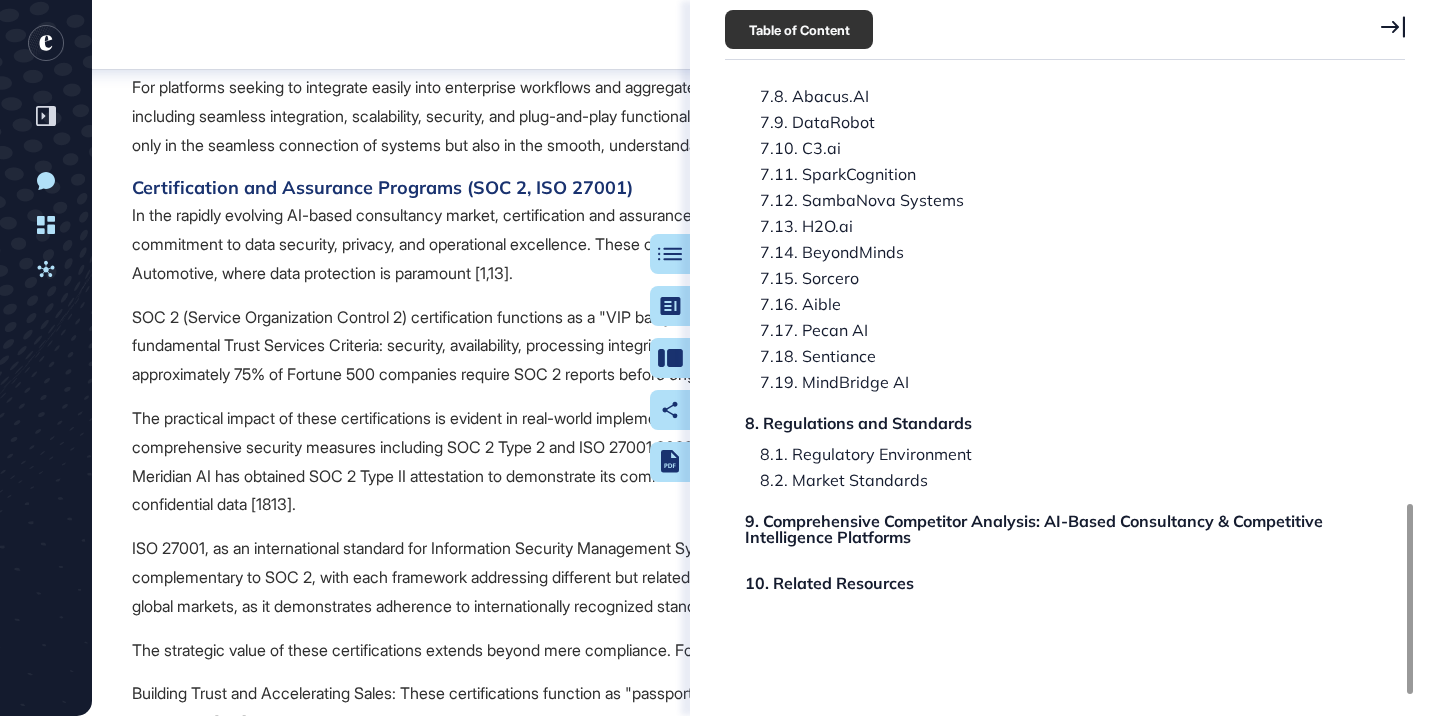 scroll, scrollTop: 238357, scrollLeft: 0, axis: vertical 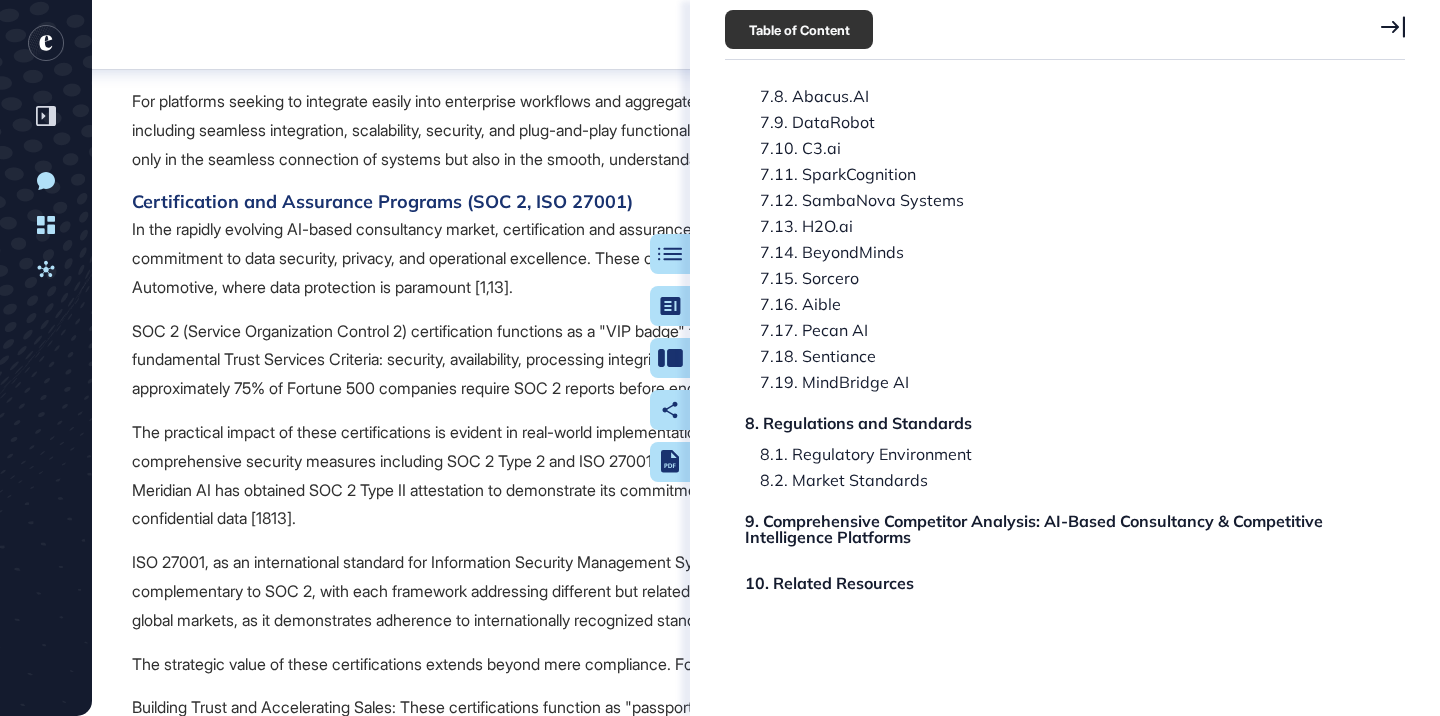 click on "1705" at bounding box center [443, -6796] 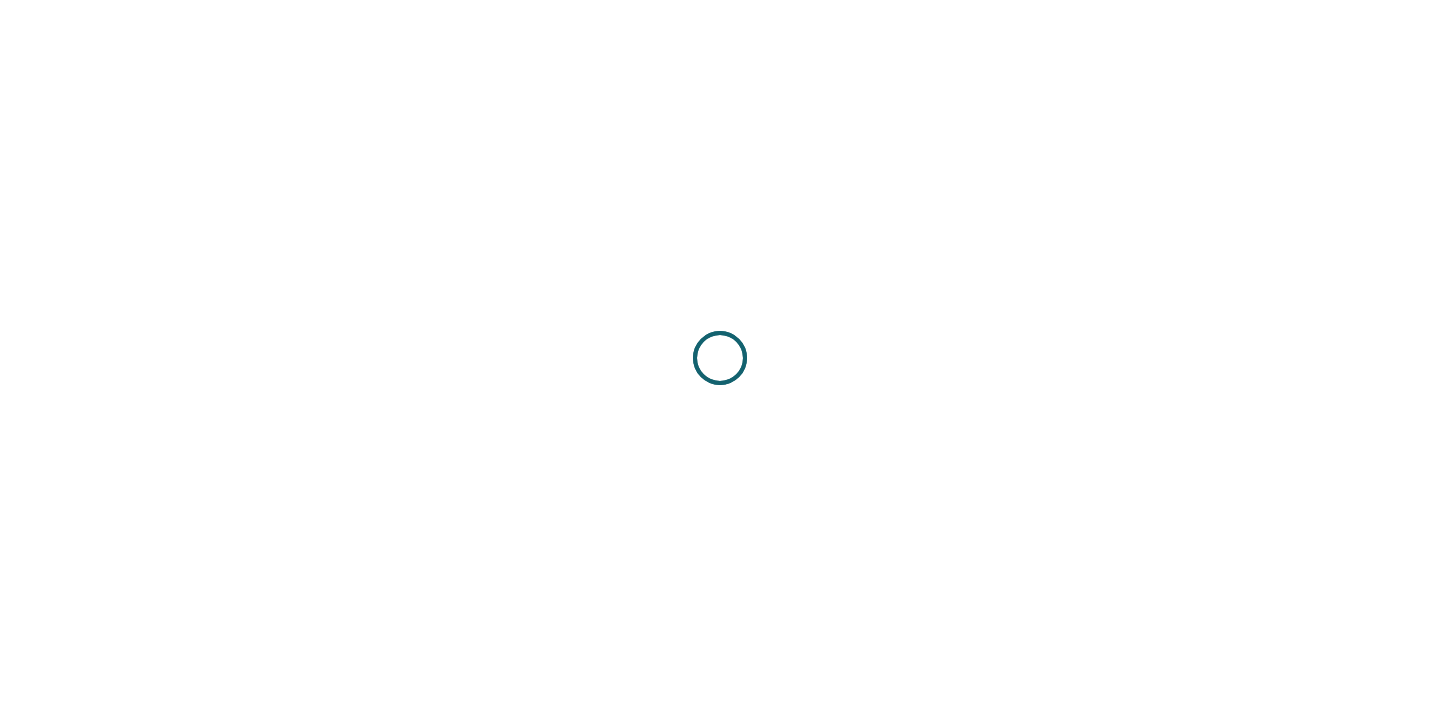 scroll, scrollTop: 0, scrollLeft: 0, axis: both 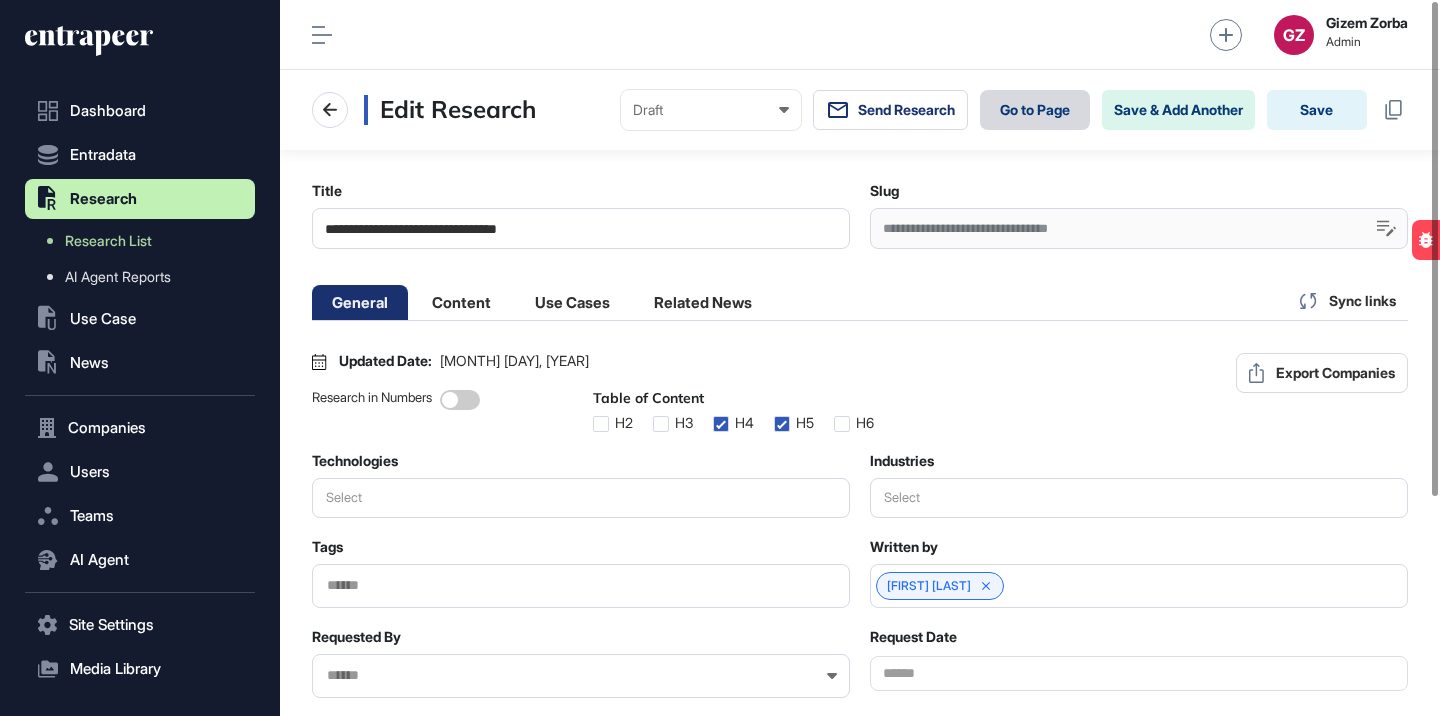 click on "Go to Page" 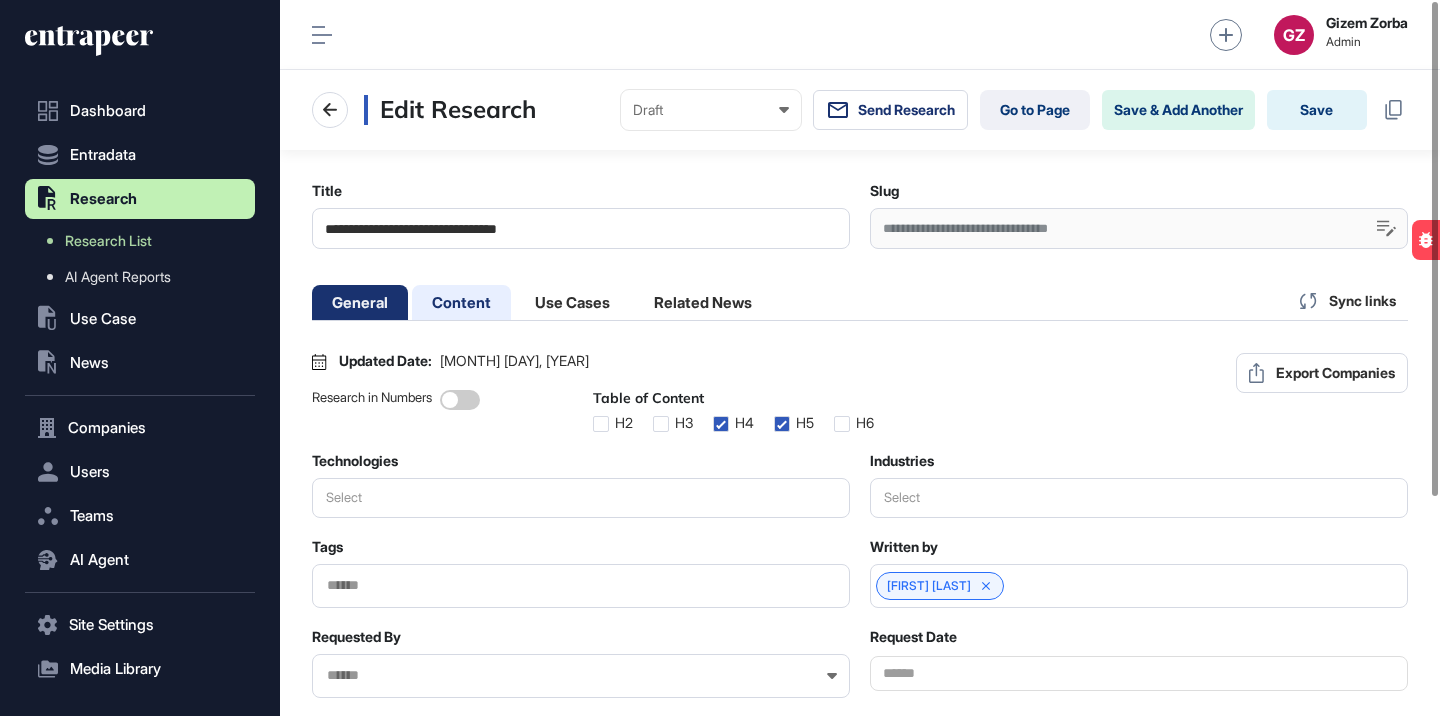 click on "Content" 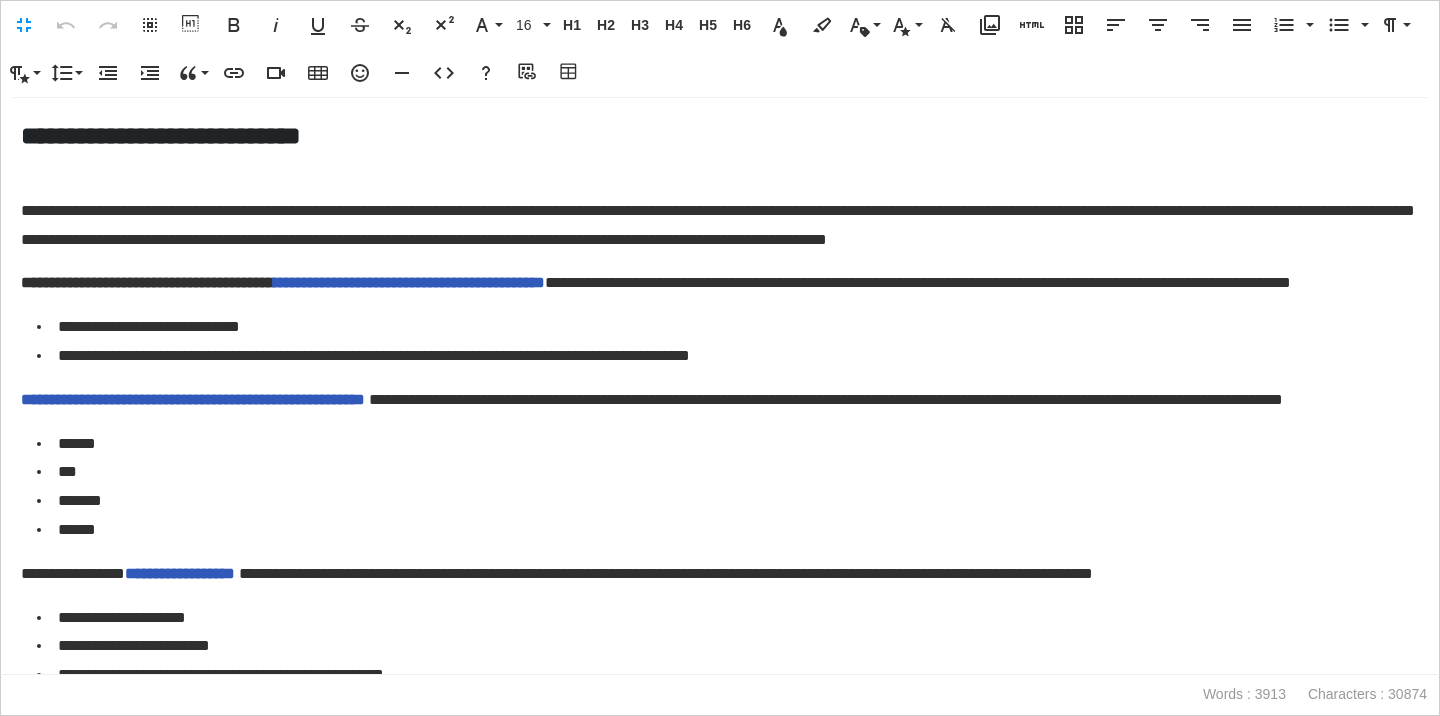 scroll, scrollTop: 0, scrollLeft: 0, axis: both 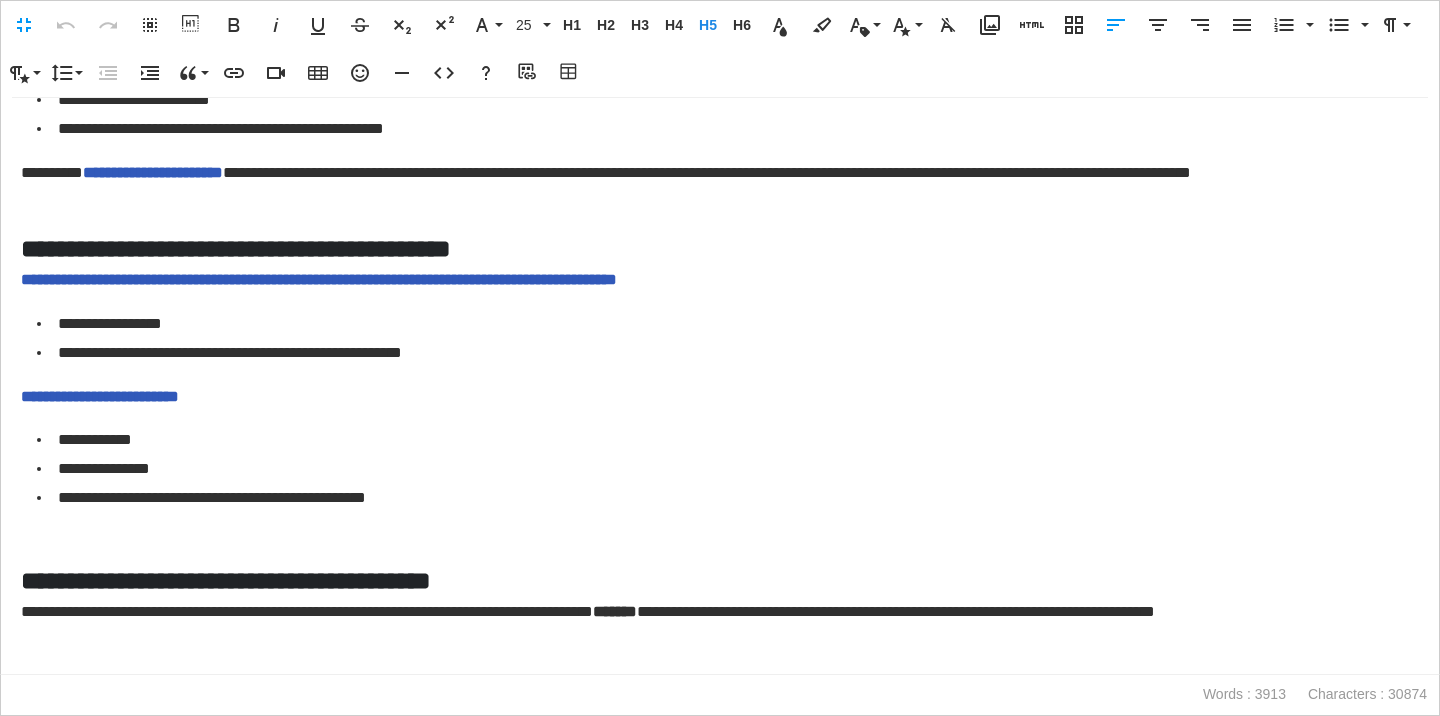 click on "**********" at bounding box center (720, 248) 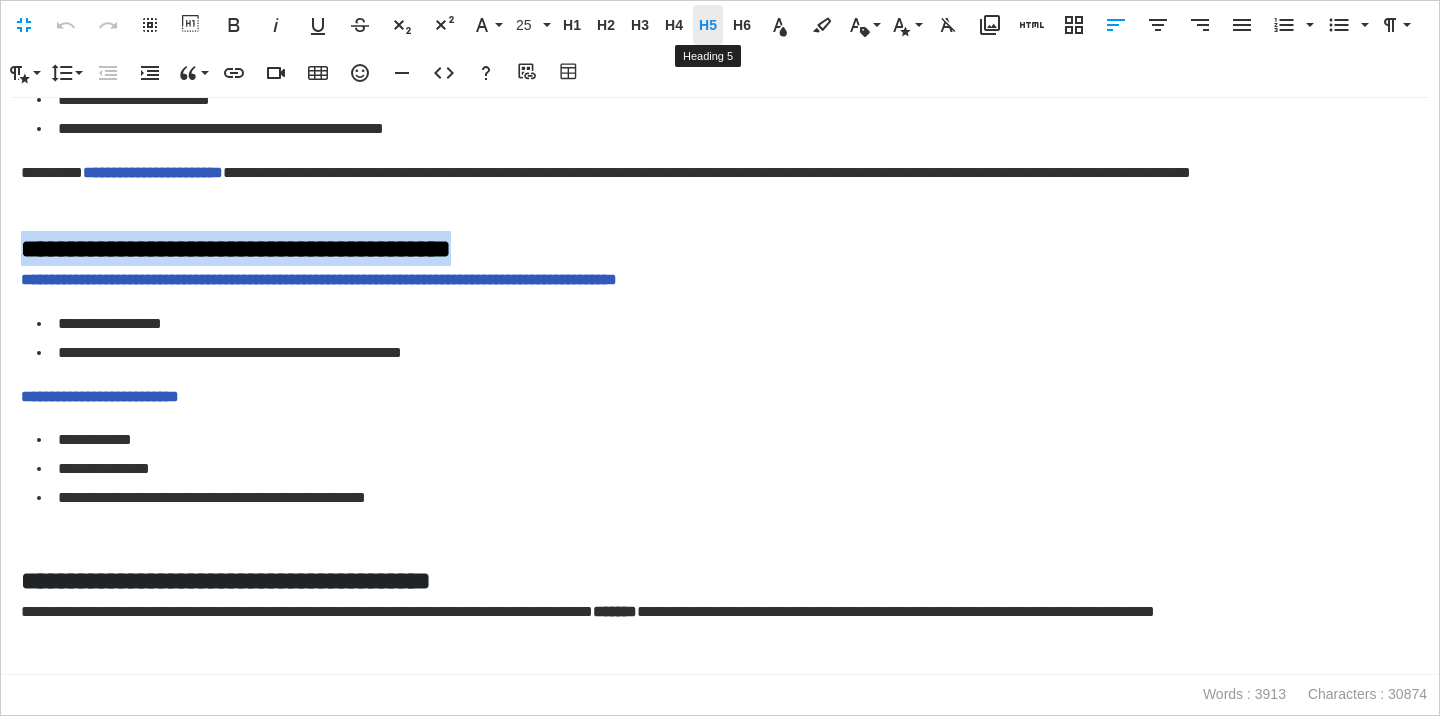 click on "H5" at bounding box center [708, 25] 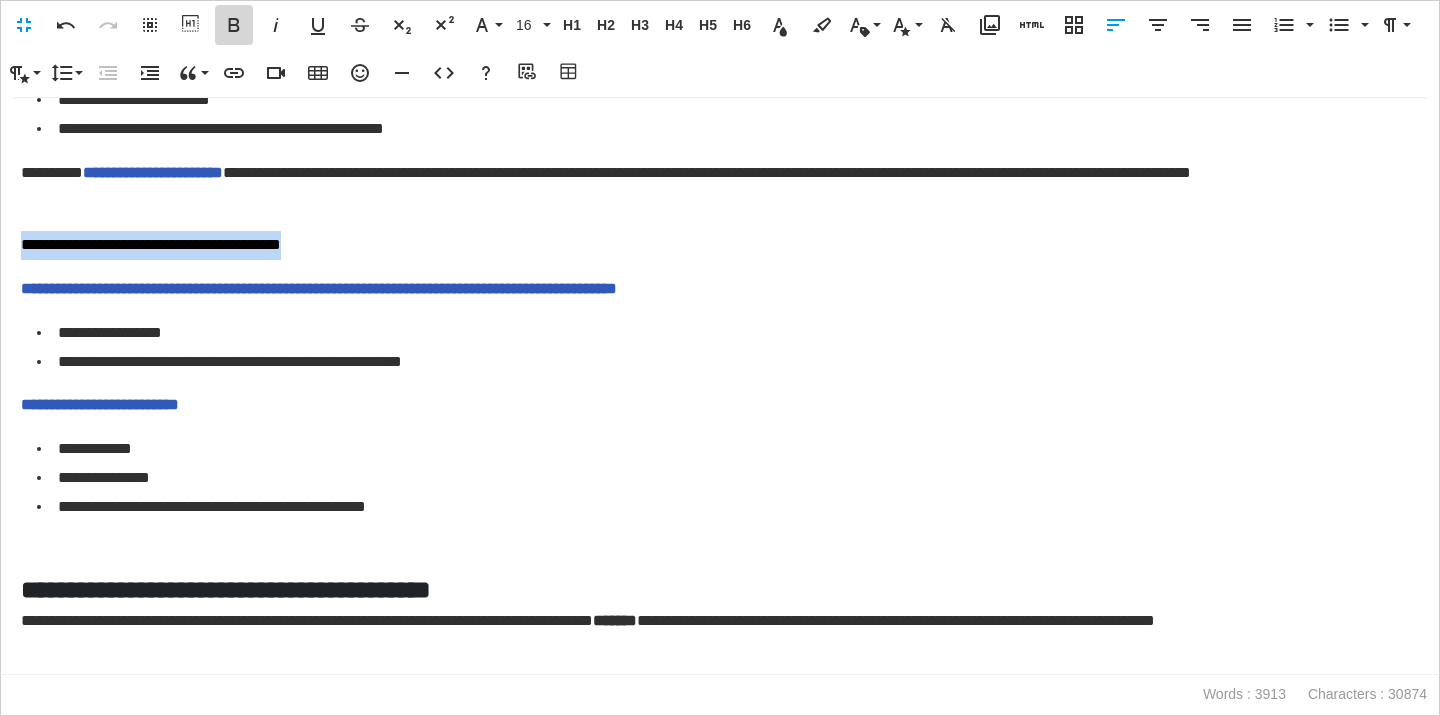 click 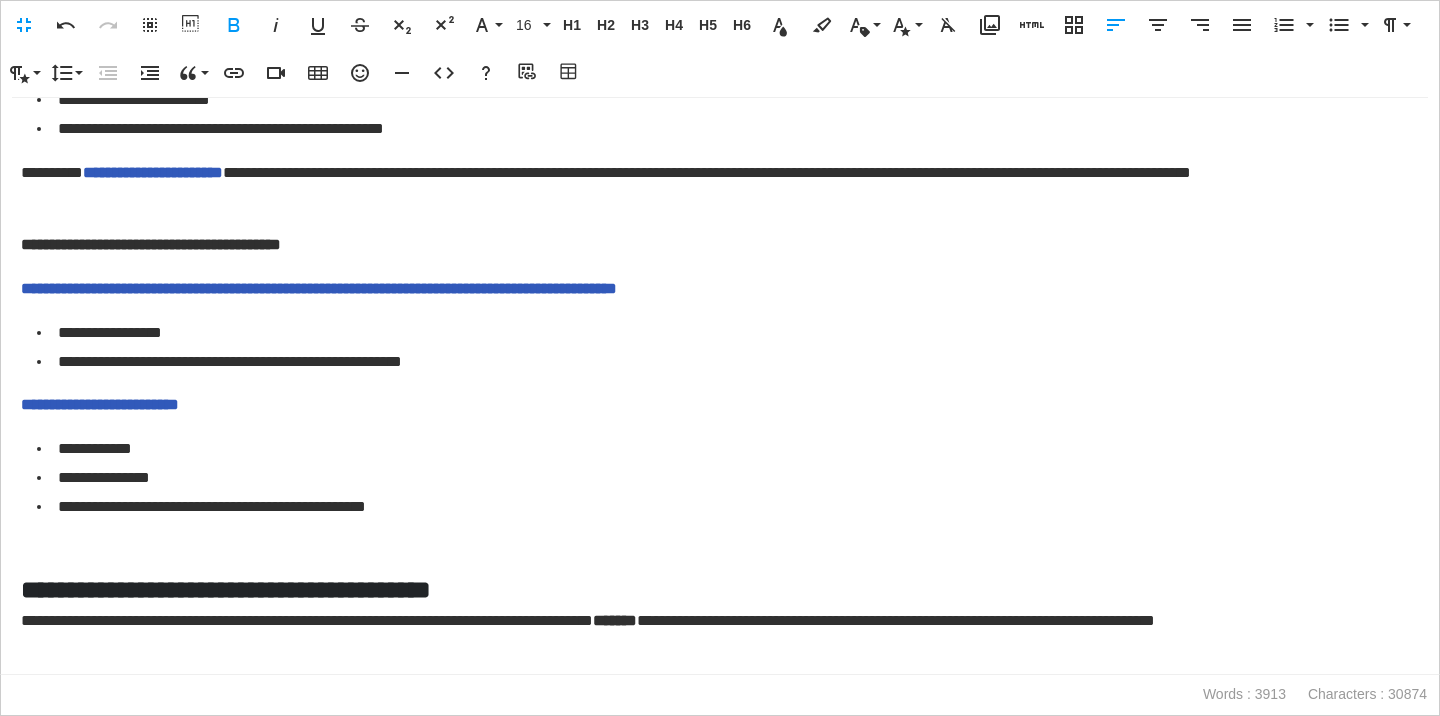 click on "**********" at bounding box center [720, 188] 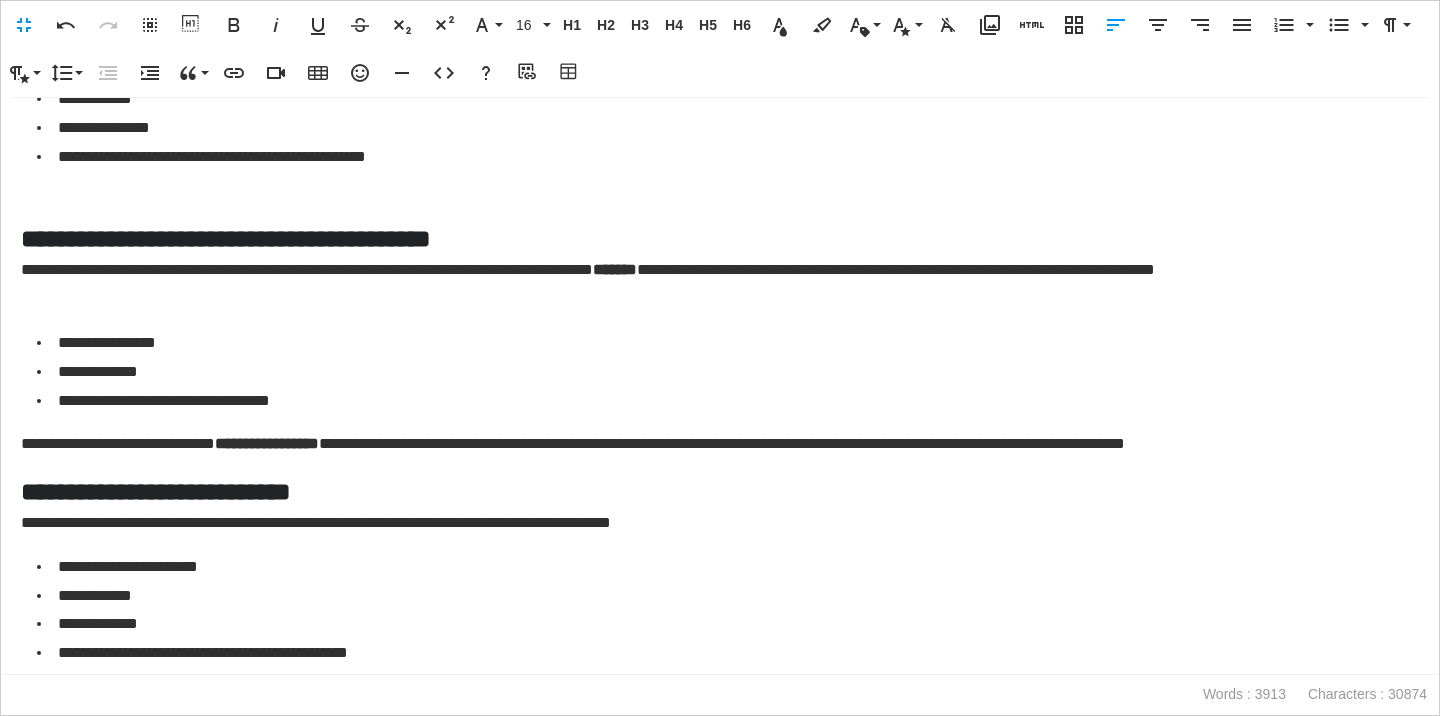 scroll, scrollTop: 1005, scrollLeft: 0, axis: vertical 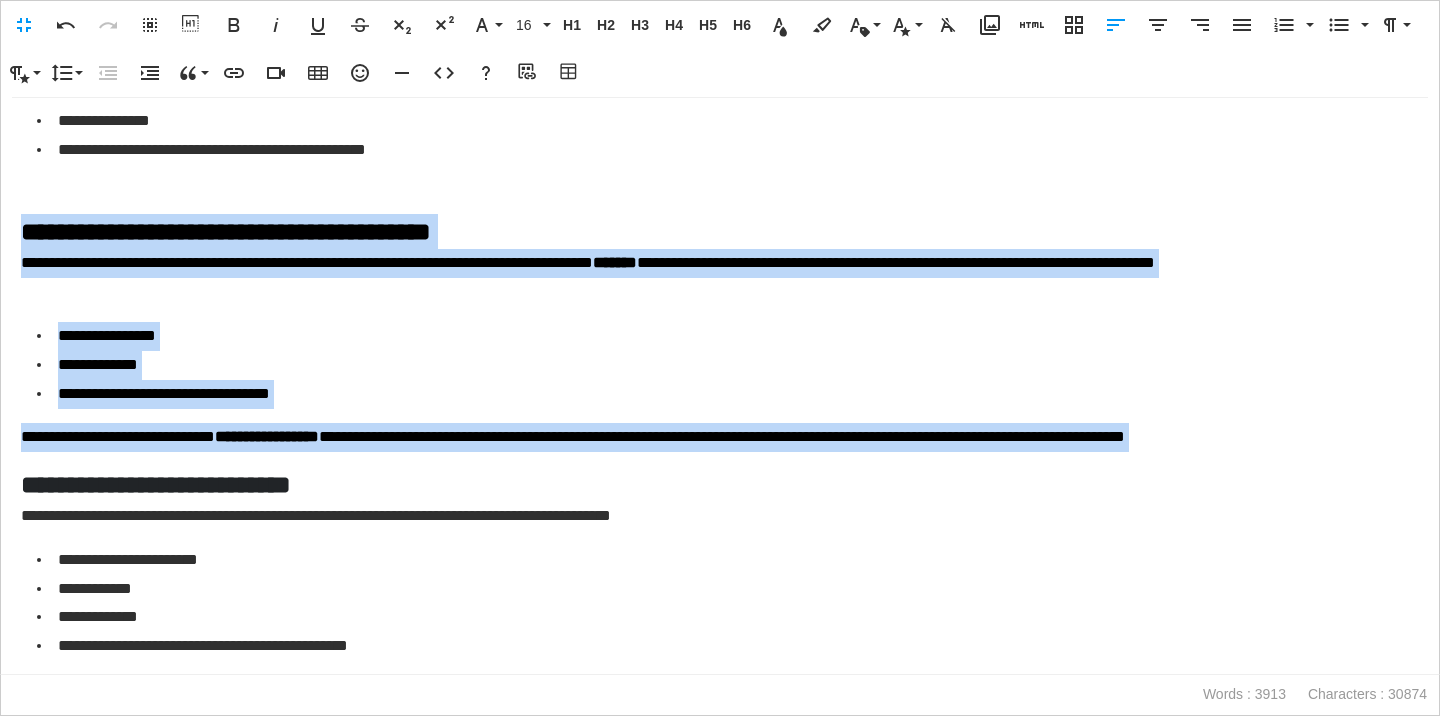 drag, startPoint x: 25, startPoint y: 228, endPoint x: 77, endPoint y: 449, distance: 227.03523 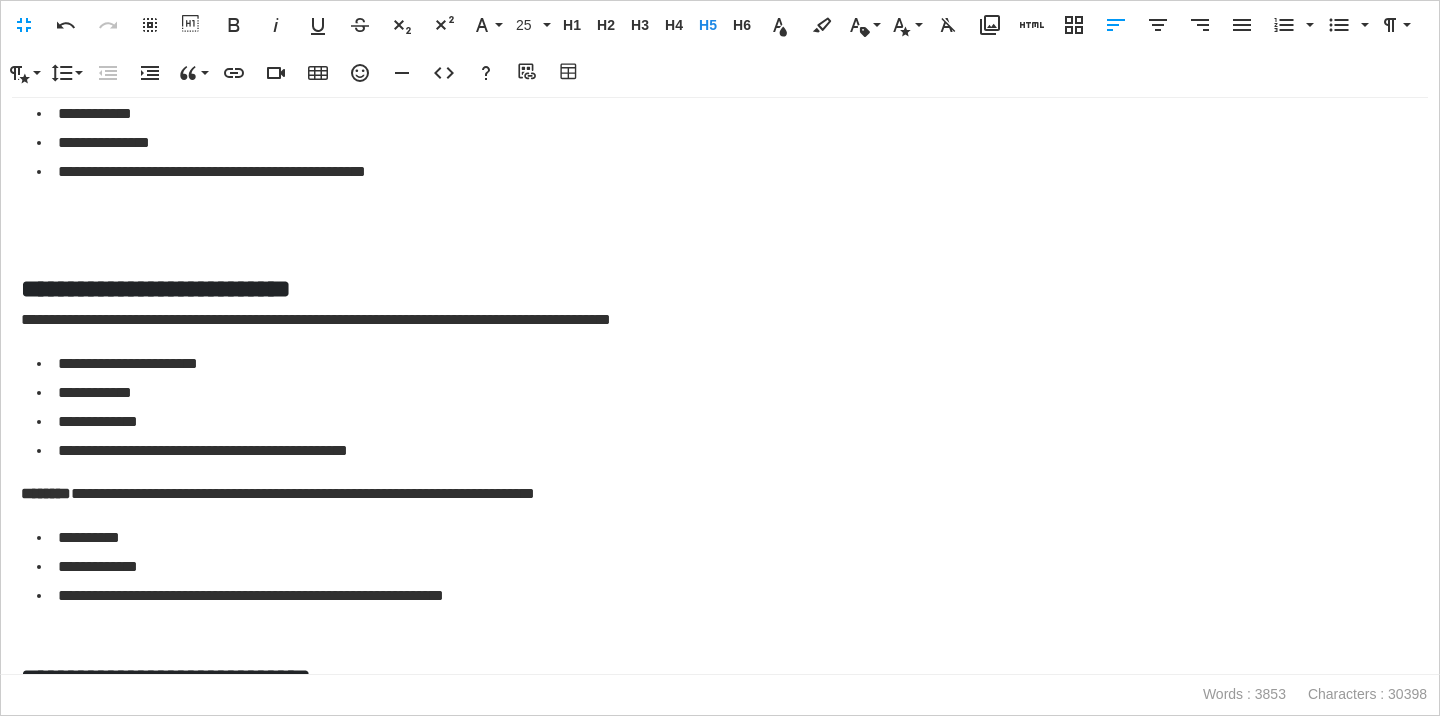scroll, scrollTop: 980, scrollLeft: 0, axis: vertical 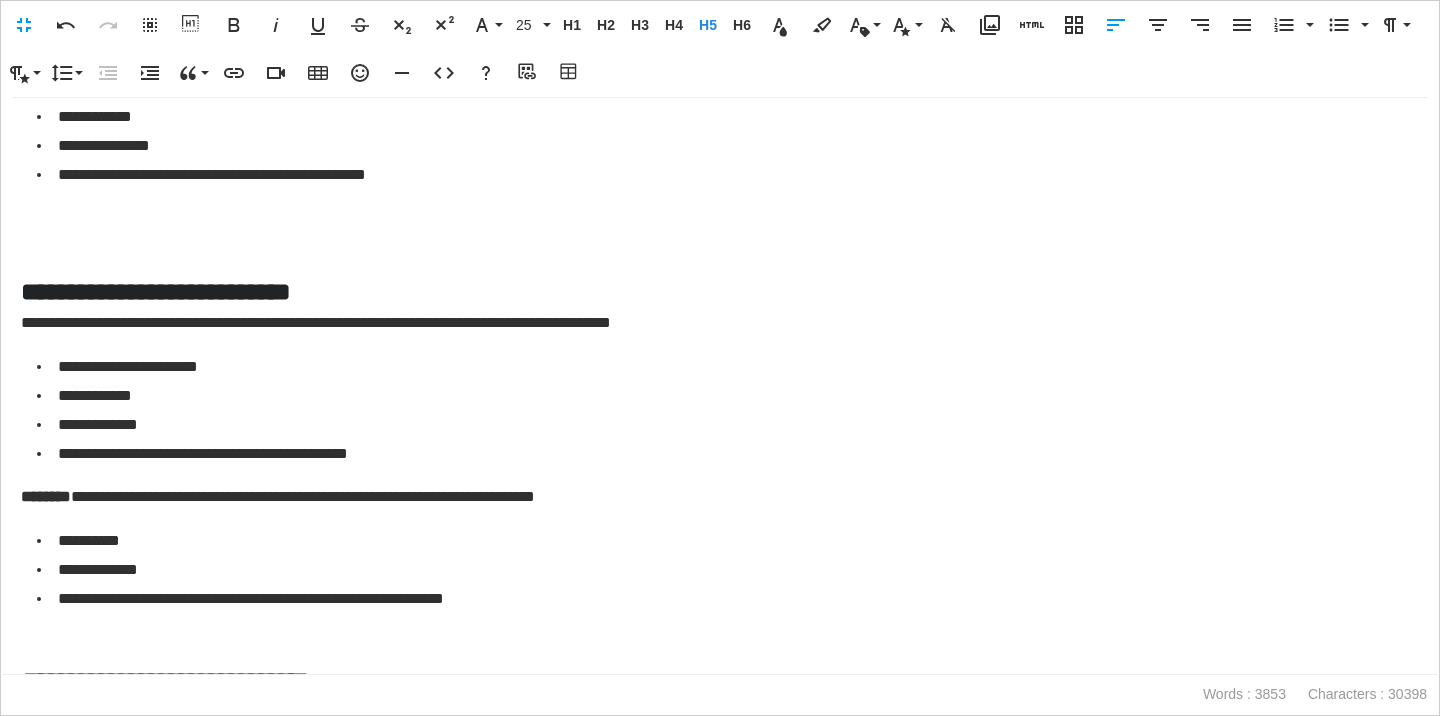 click on "**********" at bounding box center [720, 291] 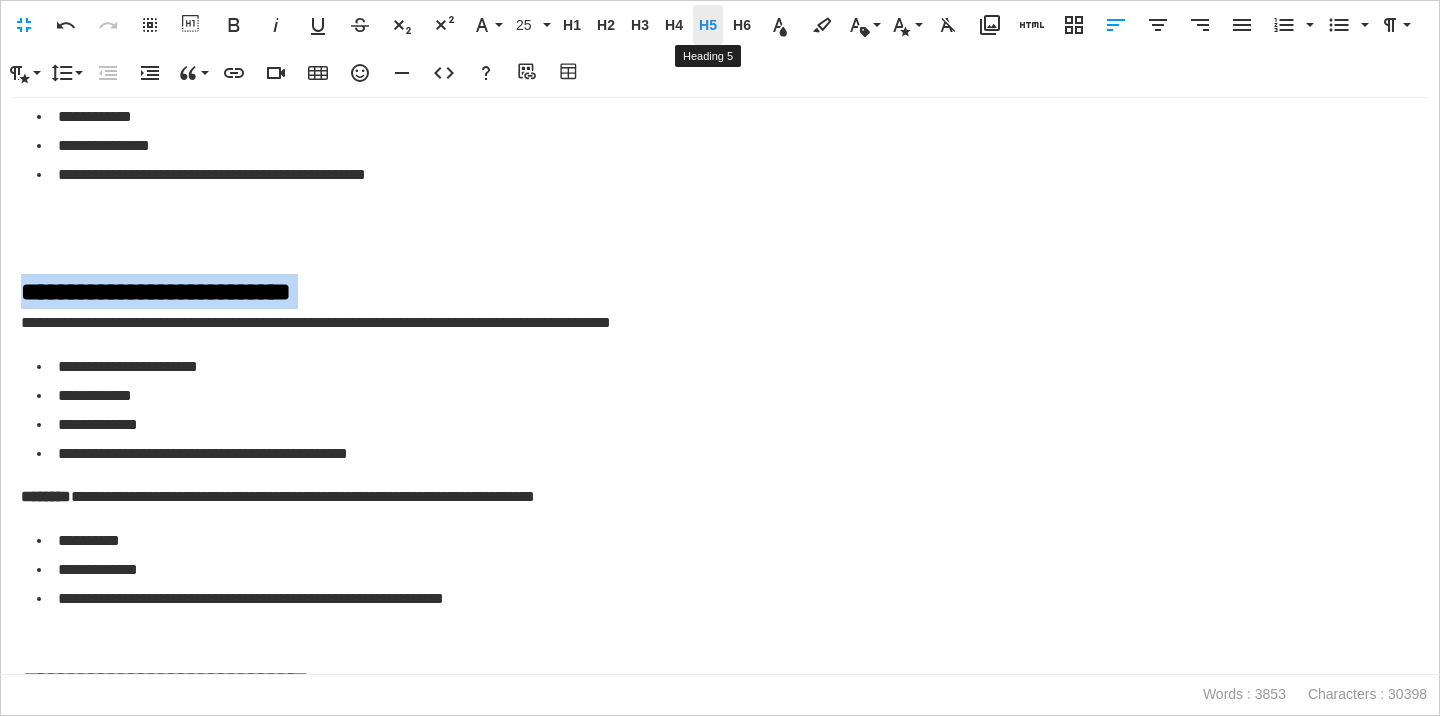 click on "H5 Heading 5" at bounding box center [708, 25] 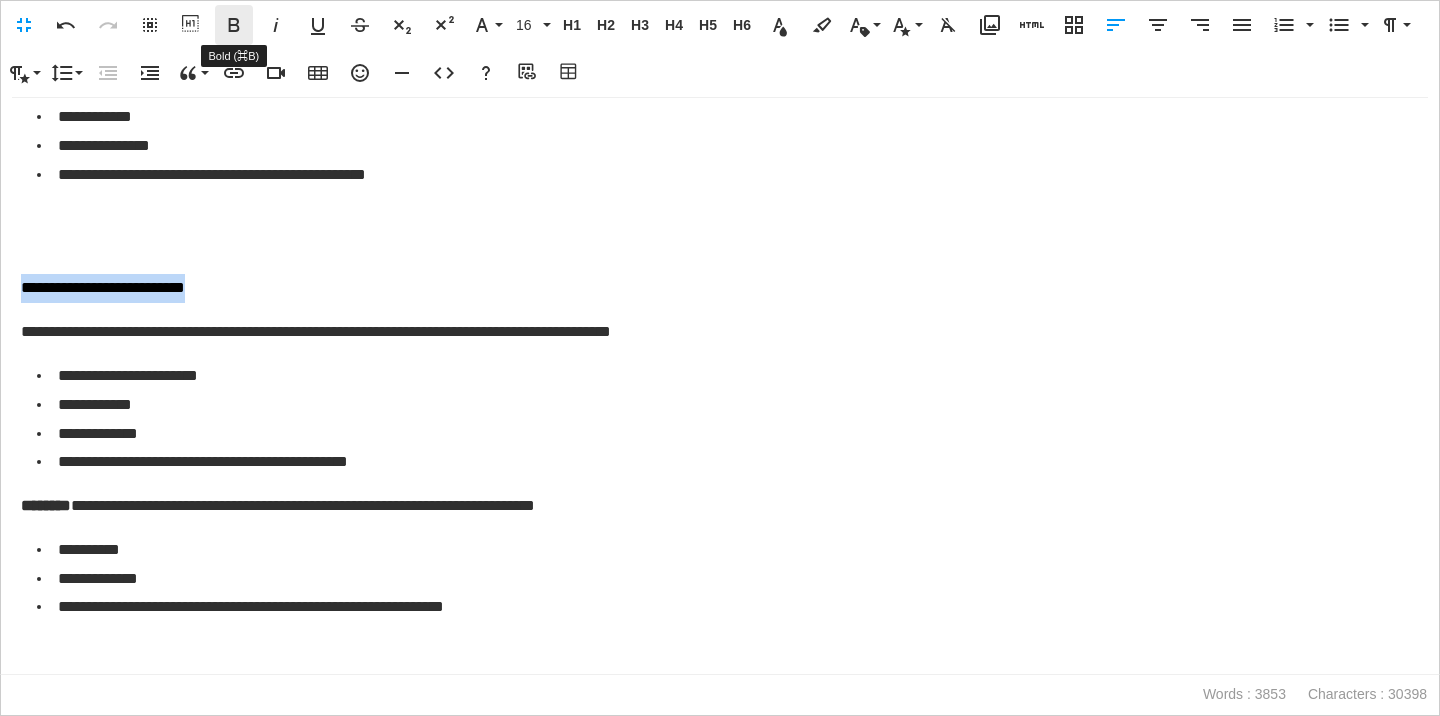 click 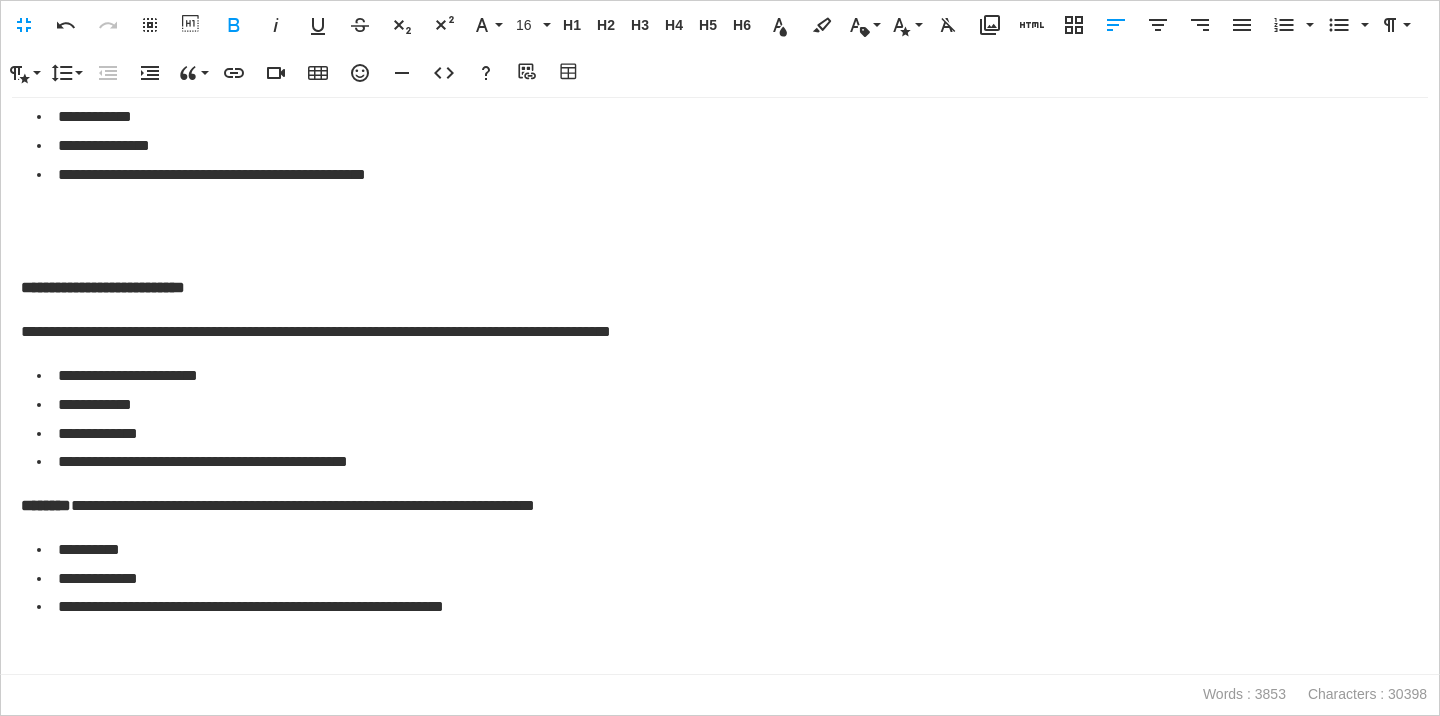 click on "**********" at bounding box center (720, 332) 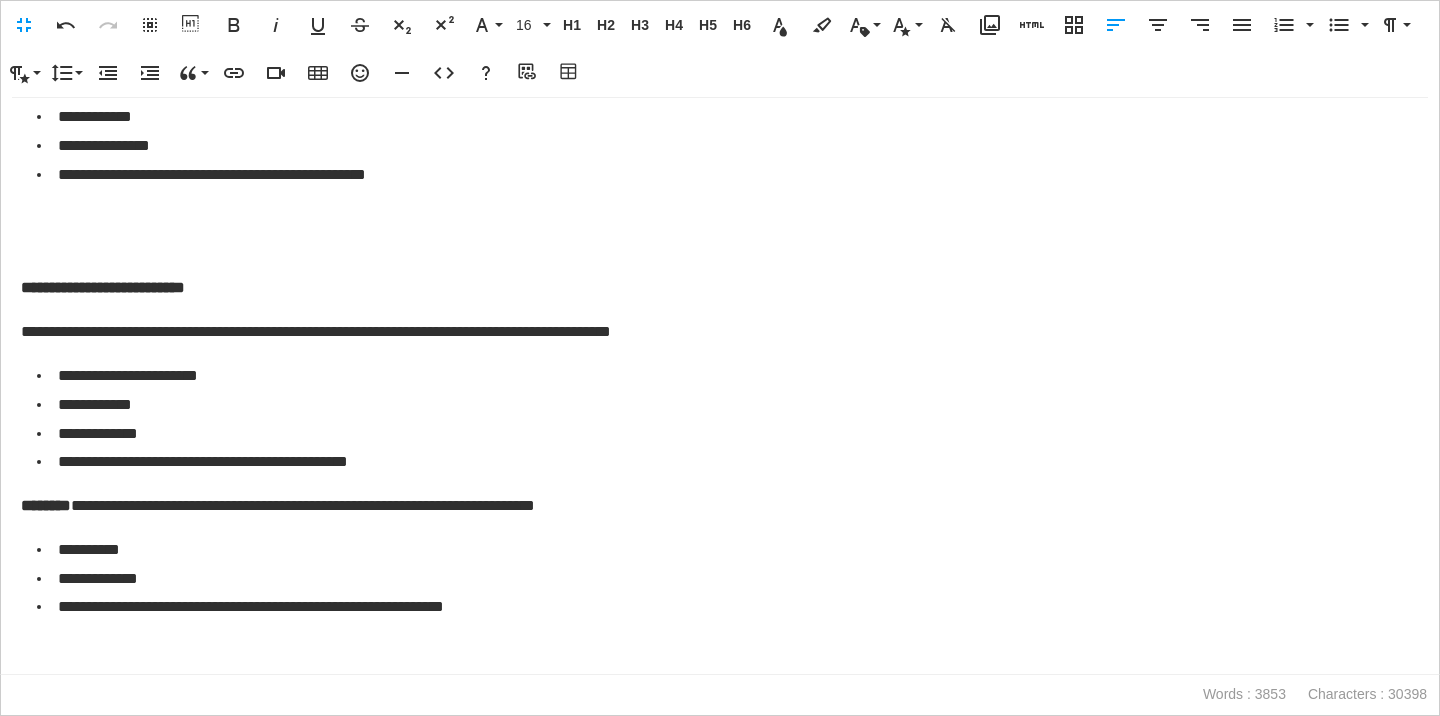 click on "**********" at bounding box center [720, 332] 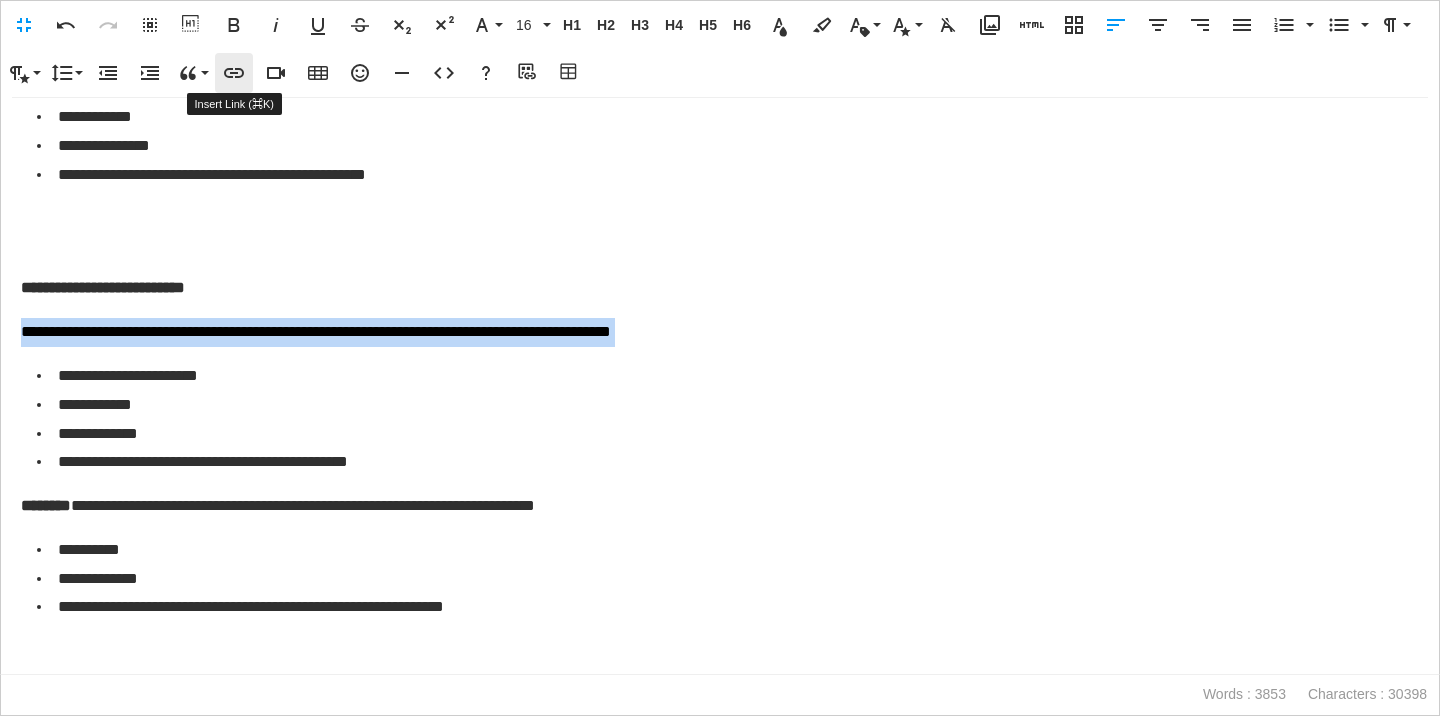 click 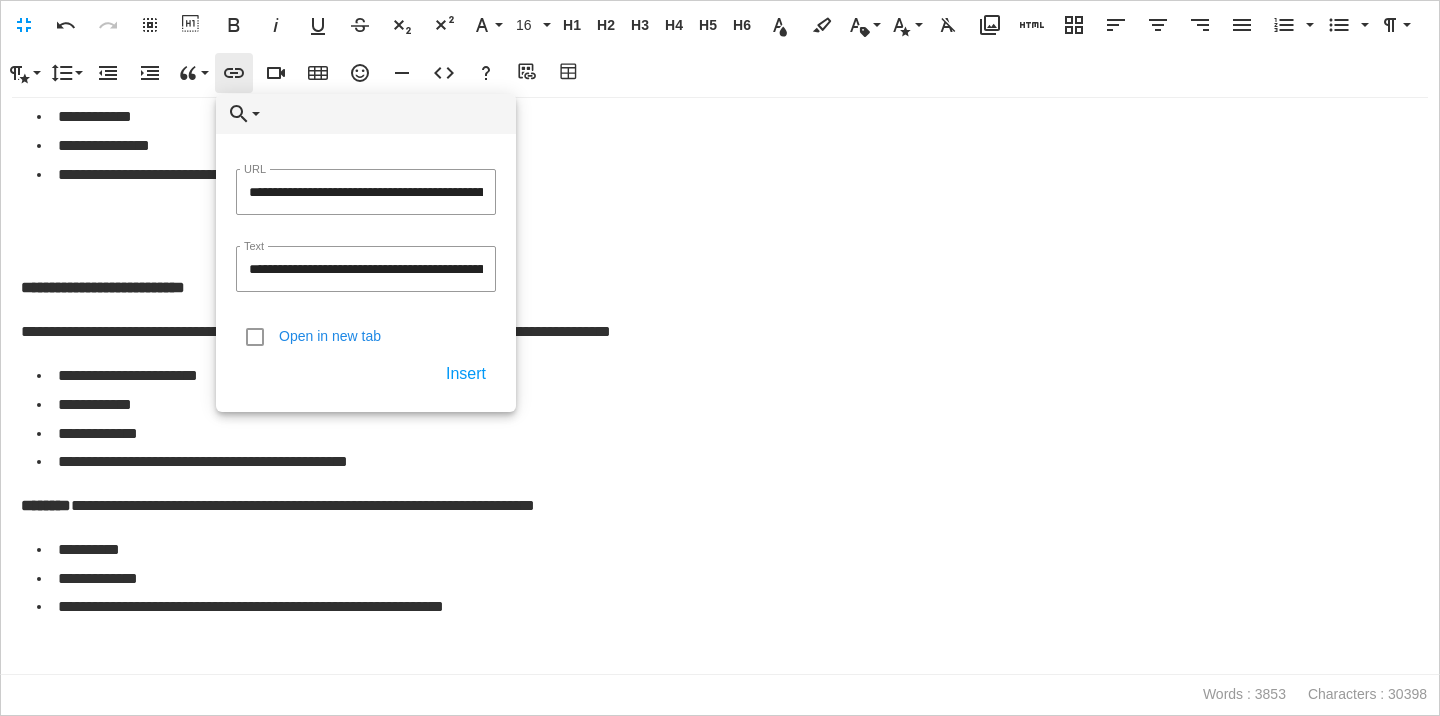 scroll, scrollTop: 0, scrollLeft: 334, axis: horizontal 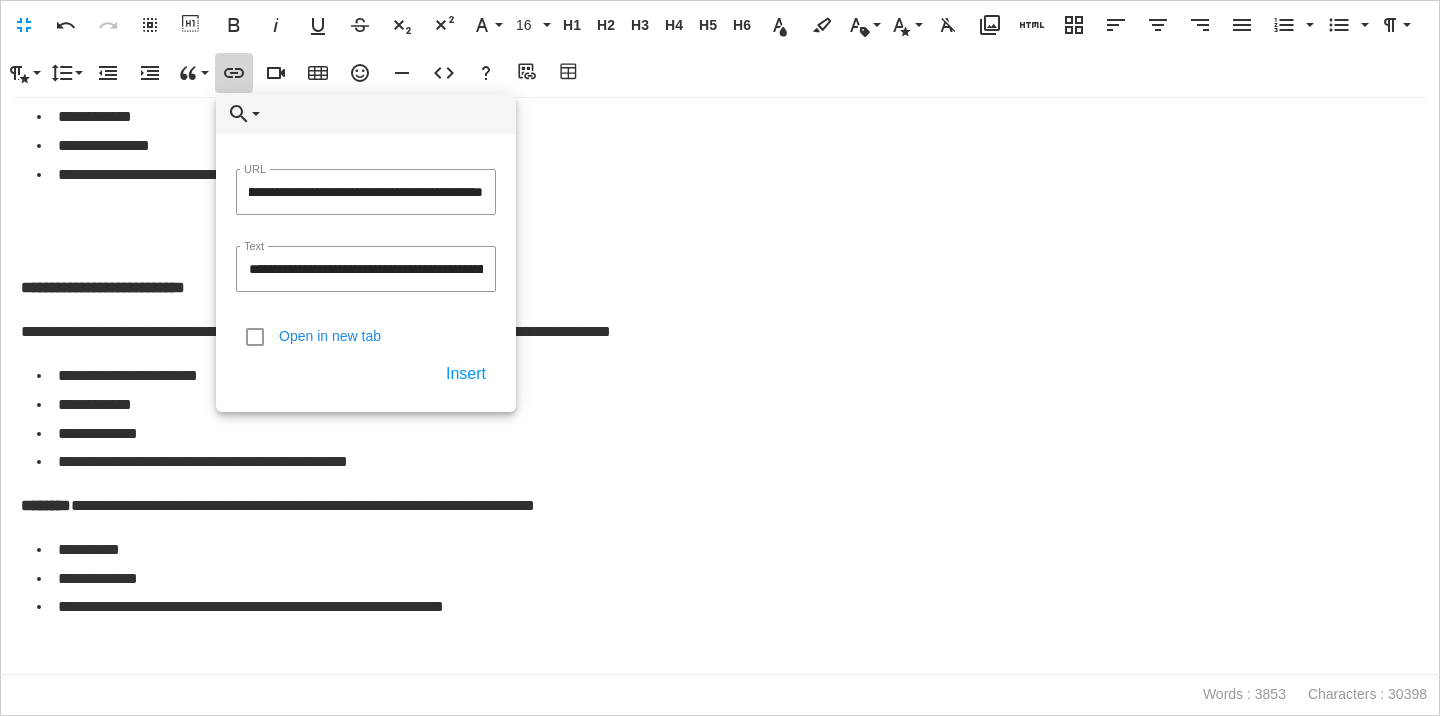 type on "**********" 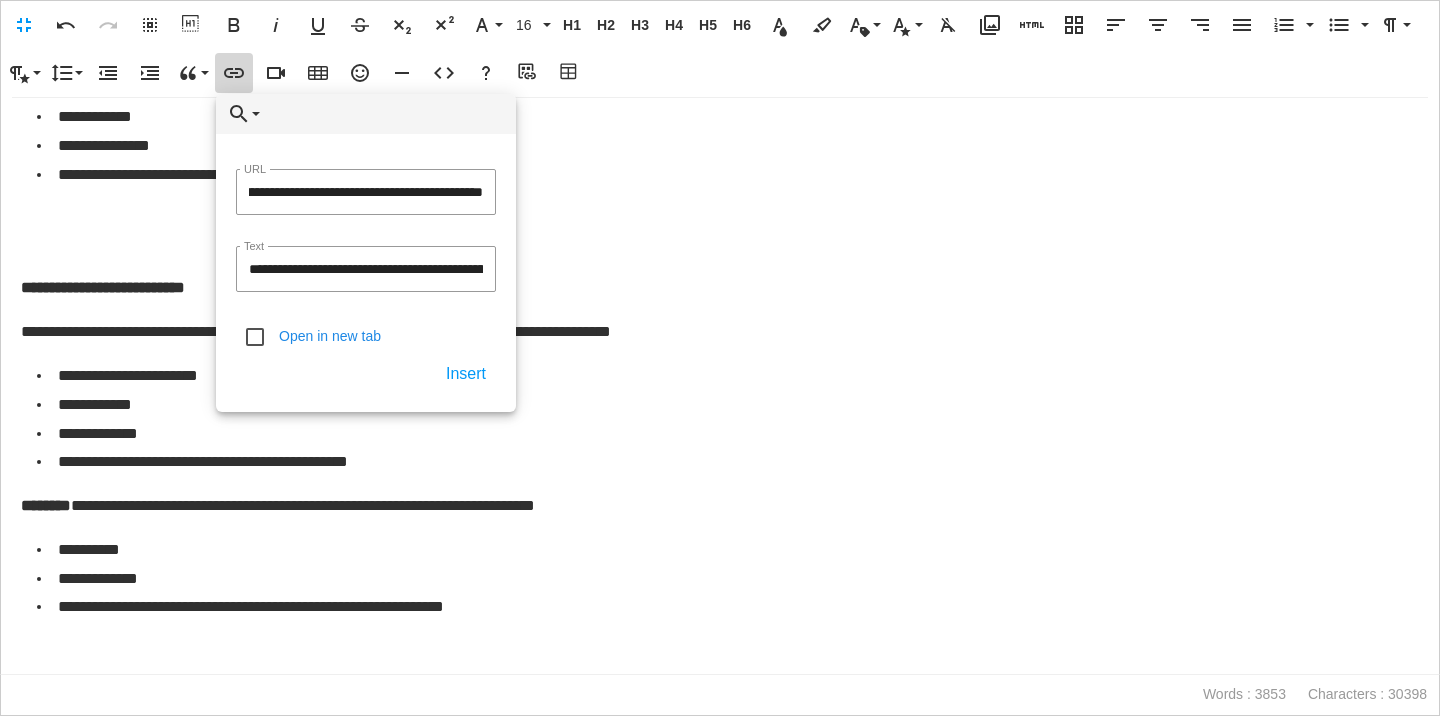 scroll, scrollTop: 0, scrollLeft: 0, axis: both 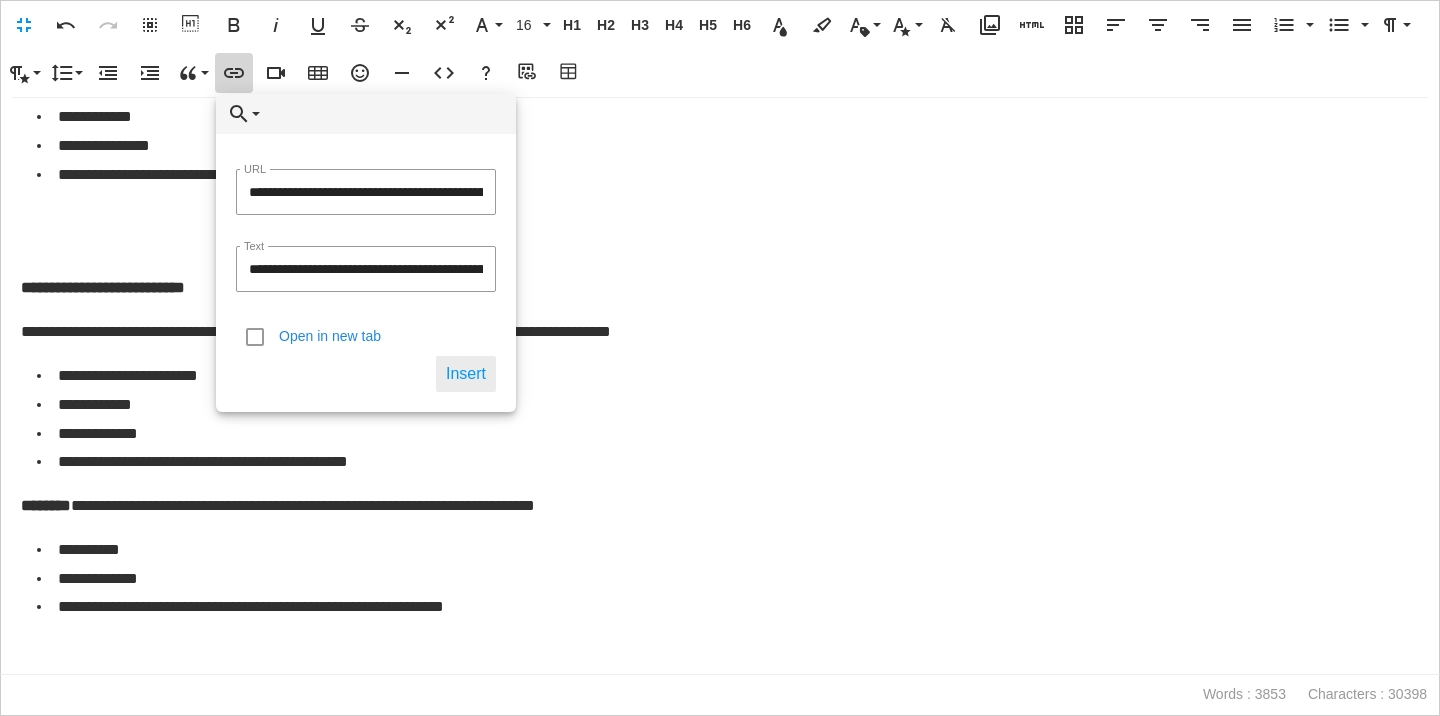 click on "Insert" at bounding box center [466, 374] 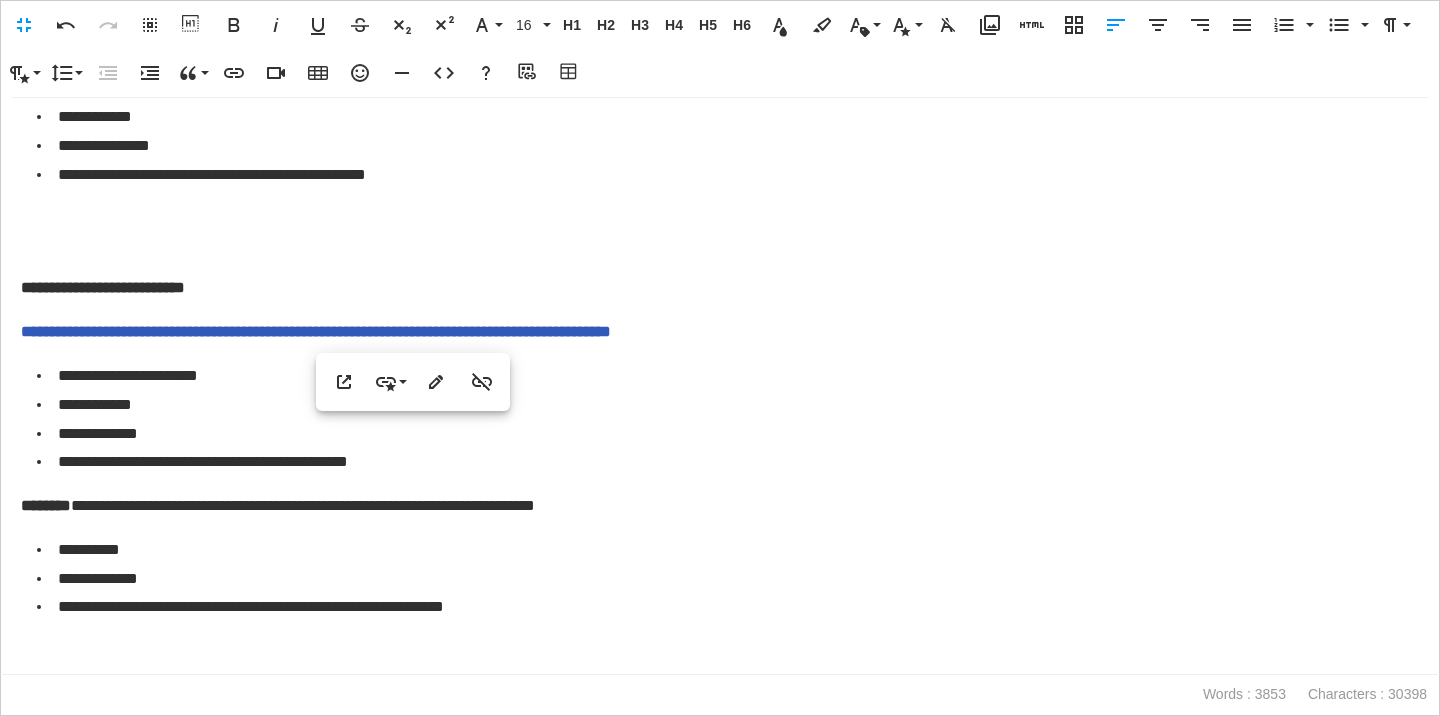 click on "**********" at bounding box center [728, 405] 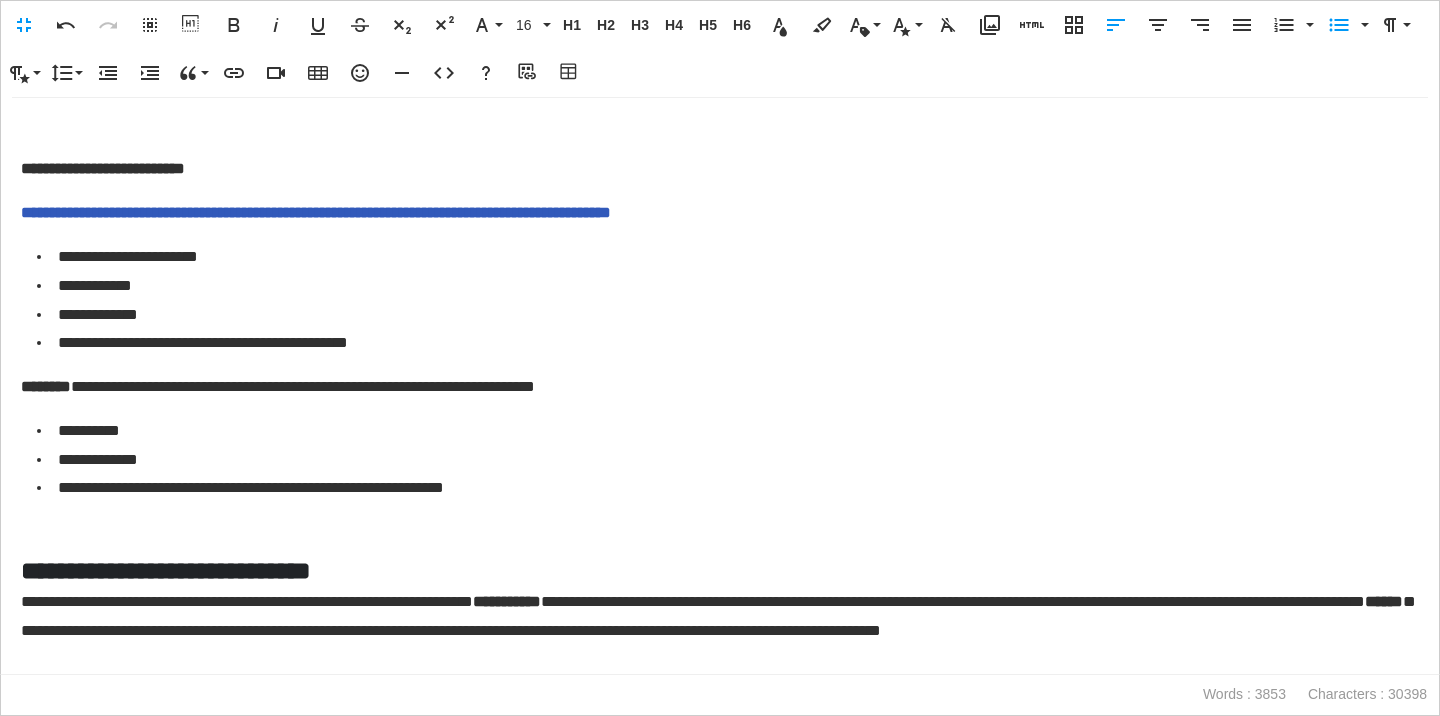 scroll, scrollTop: 1143, scrollLeft: 0, axis: vertical 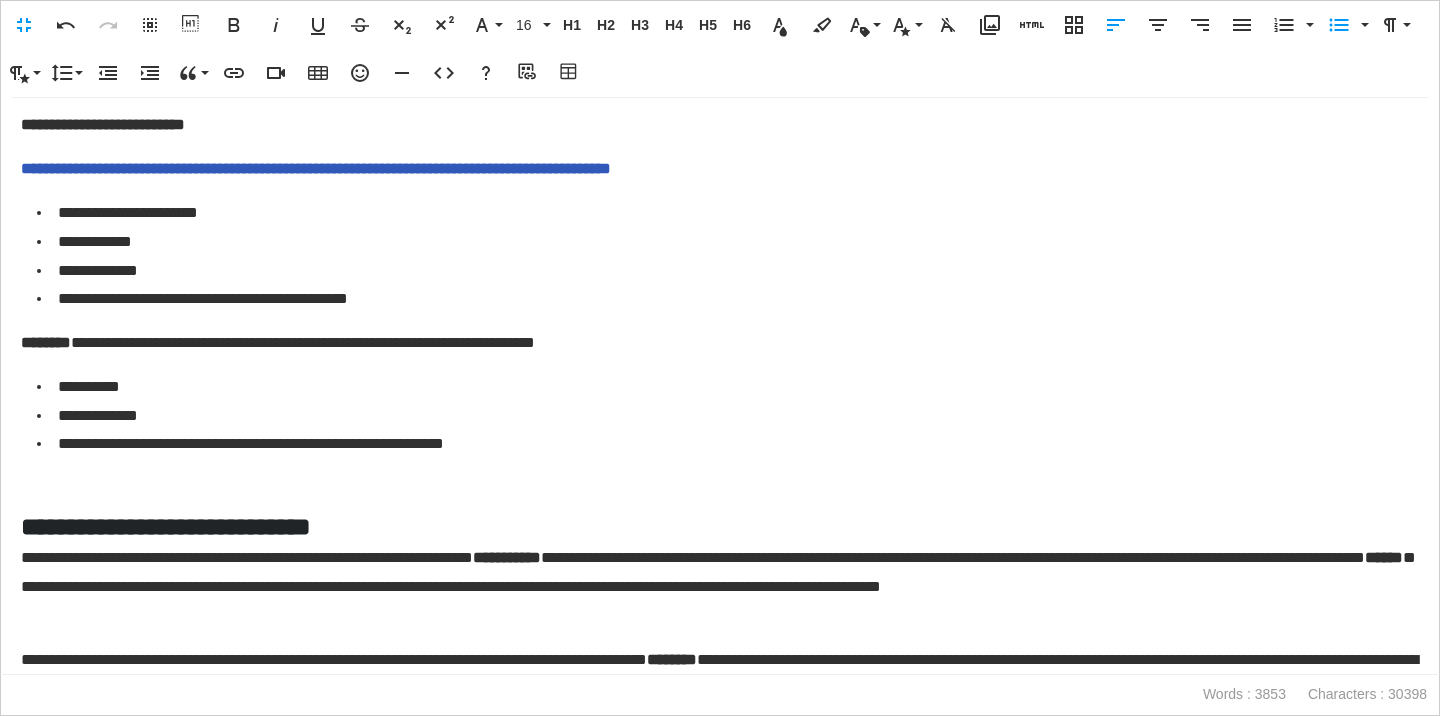 click on "**********" at bounding box center [720, -757] 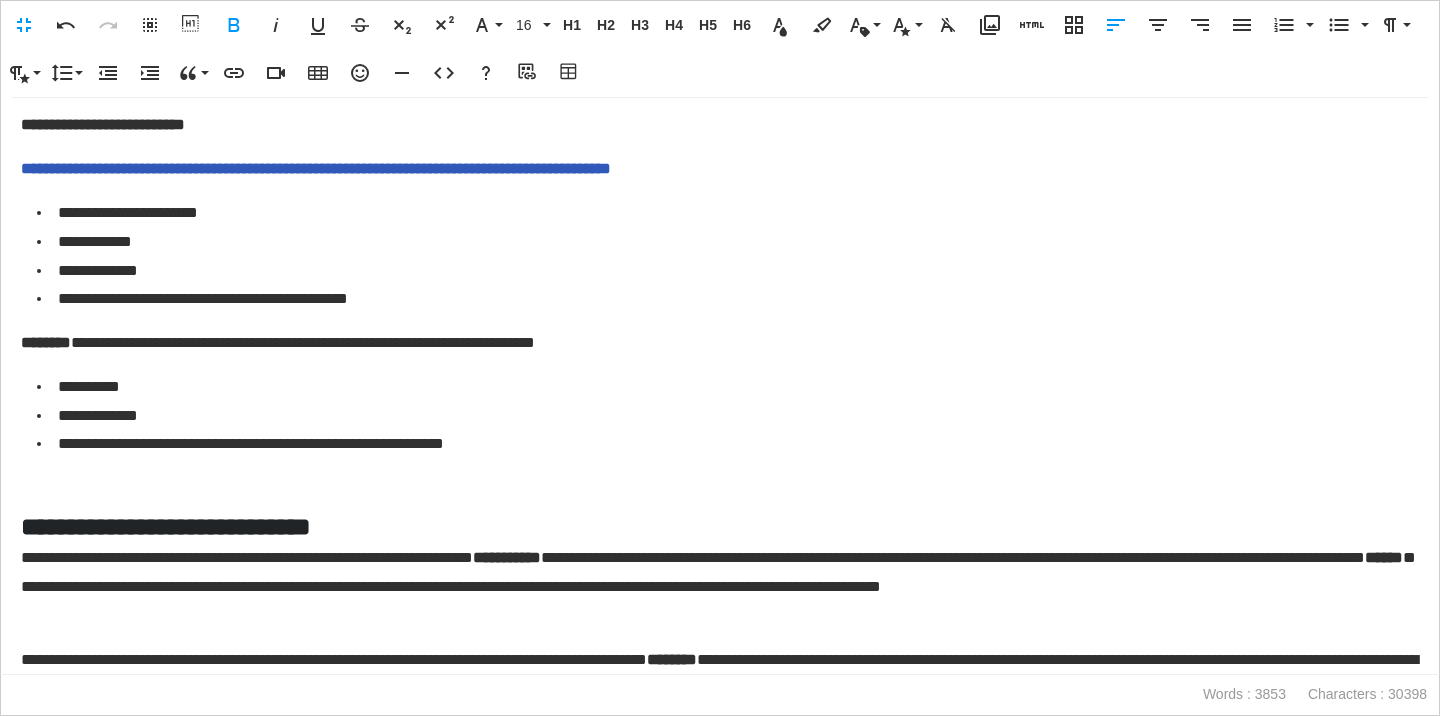 scroll, scrollTop: 1193, scrollLeft: 0, axis: vertical 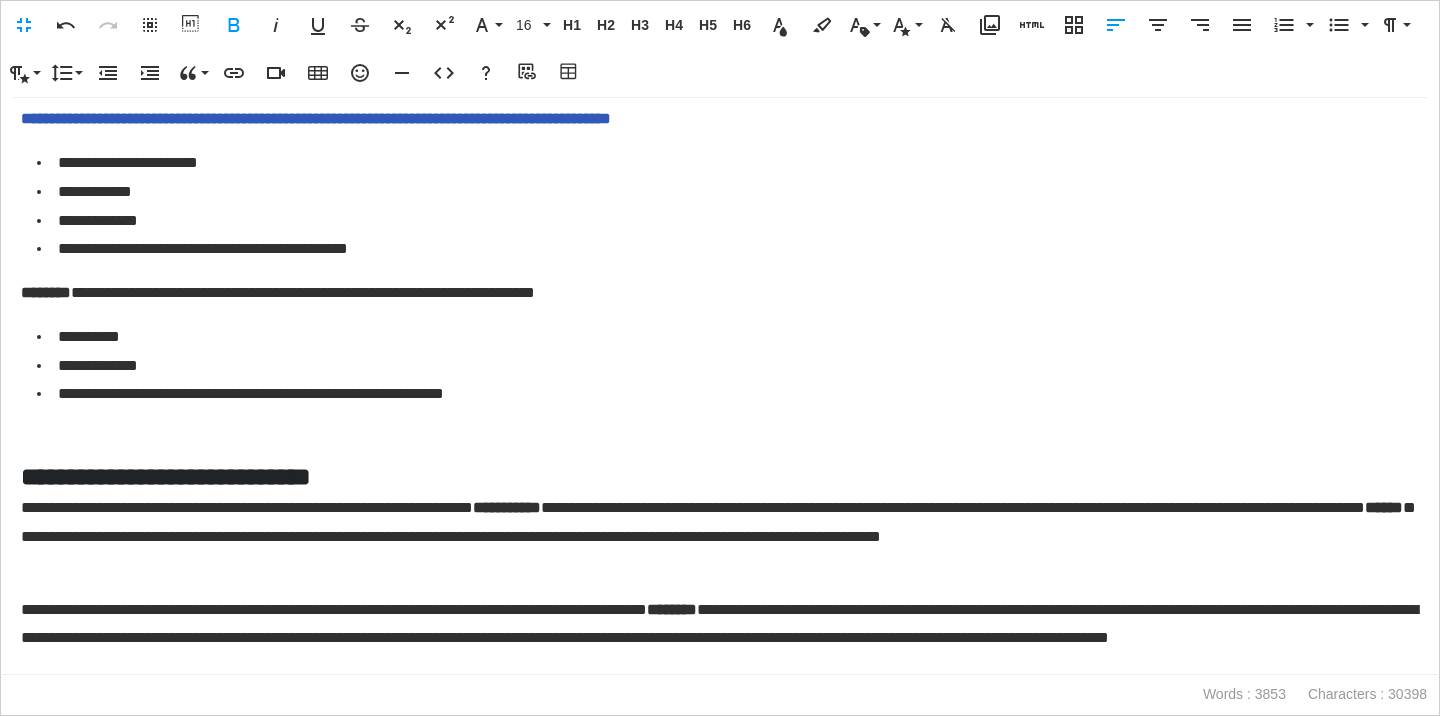 click on "********" at bounding box center [46, 292] 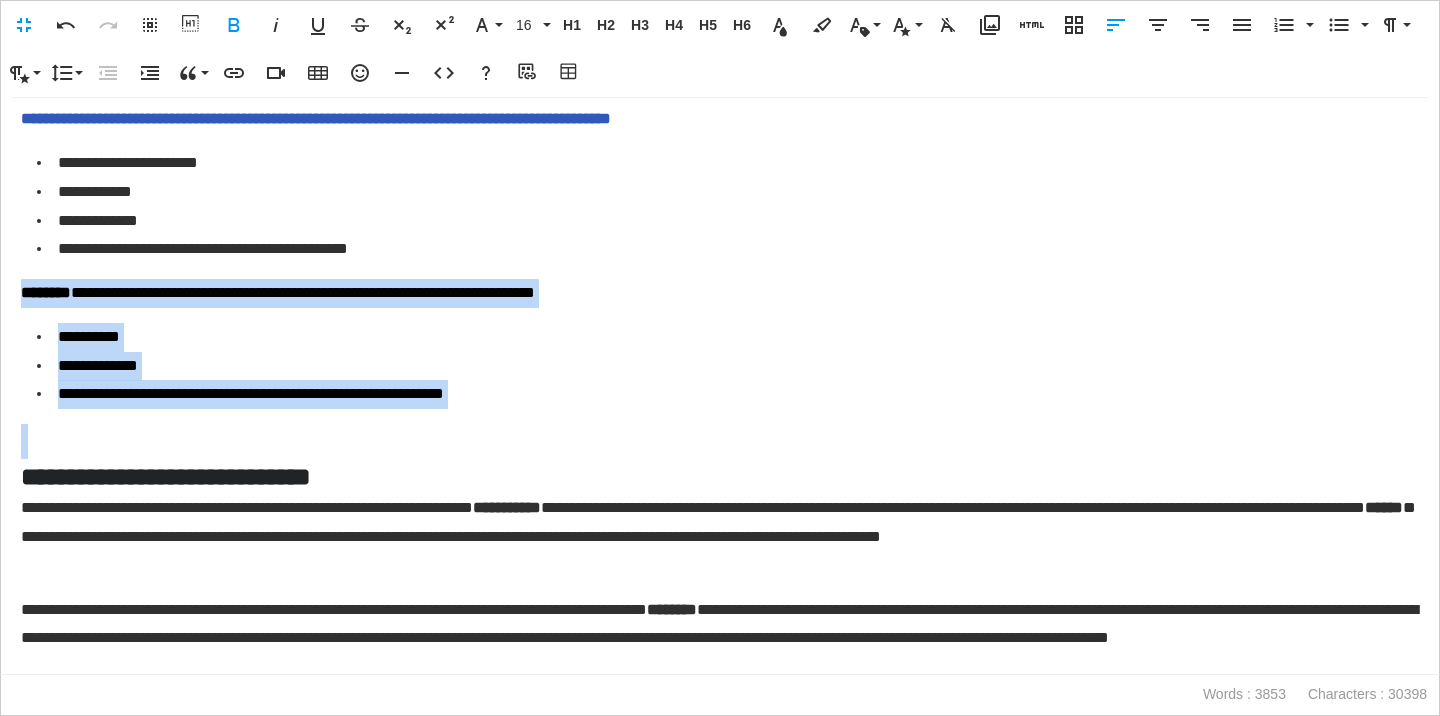 drag, startPoint x: 21, startPoint y: 292, endPoint x: 74, endPoint y: 438, distance: 155.32225 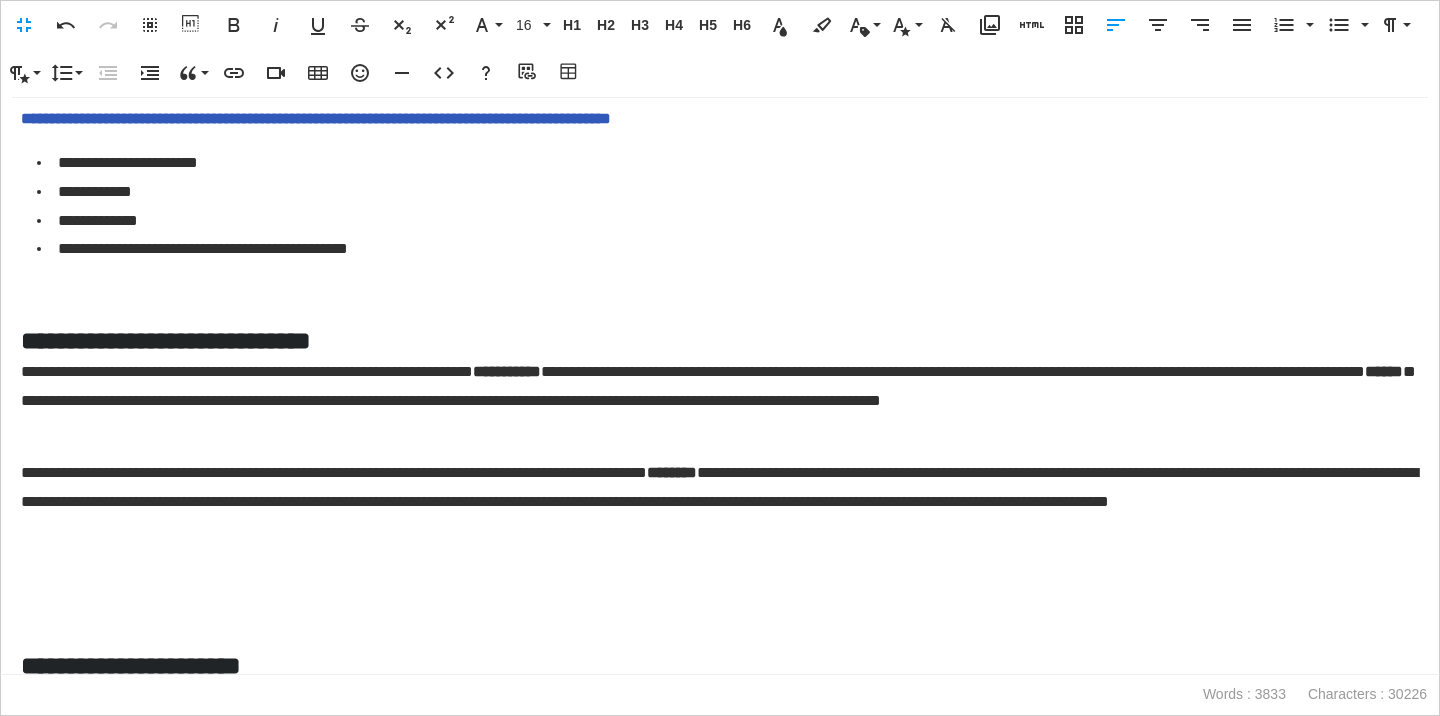 click on "**********" at bounding box center (720, 401) 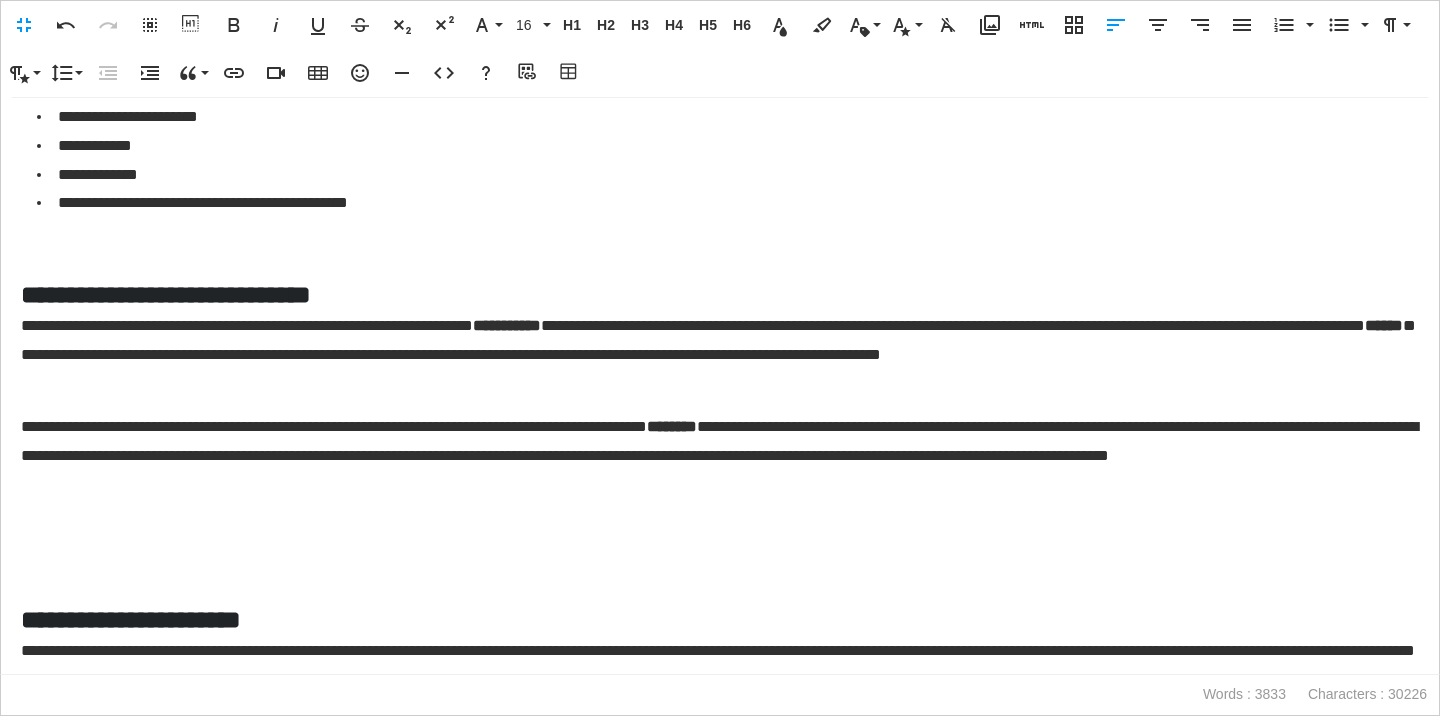 click on "**********" at bounding box center [720, 355] 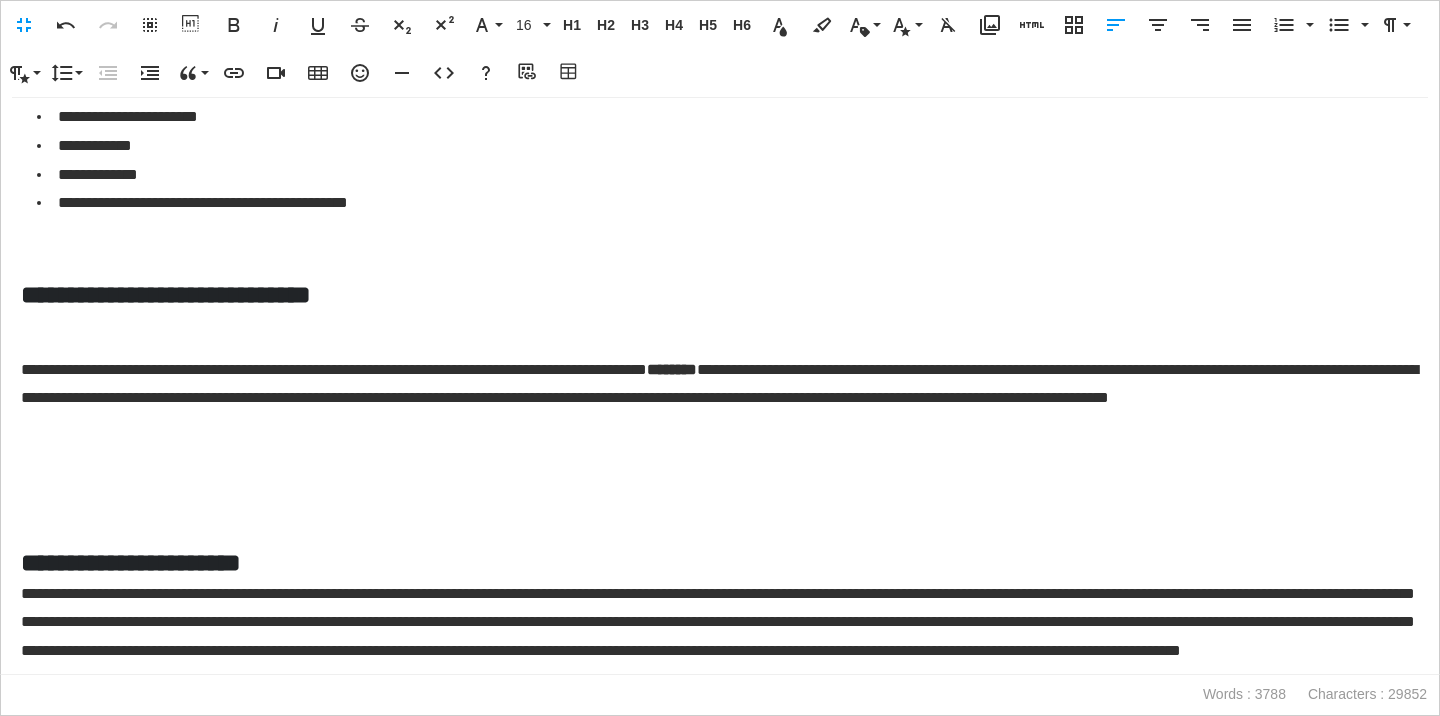 click on "**********" at bounding box center [720, 399] 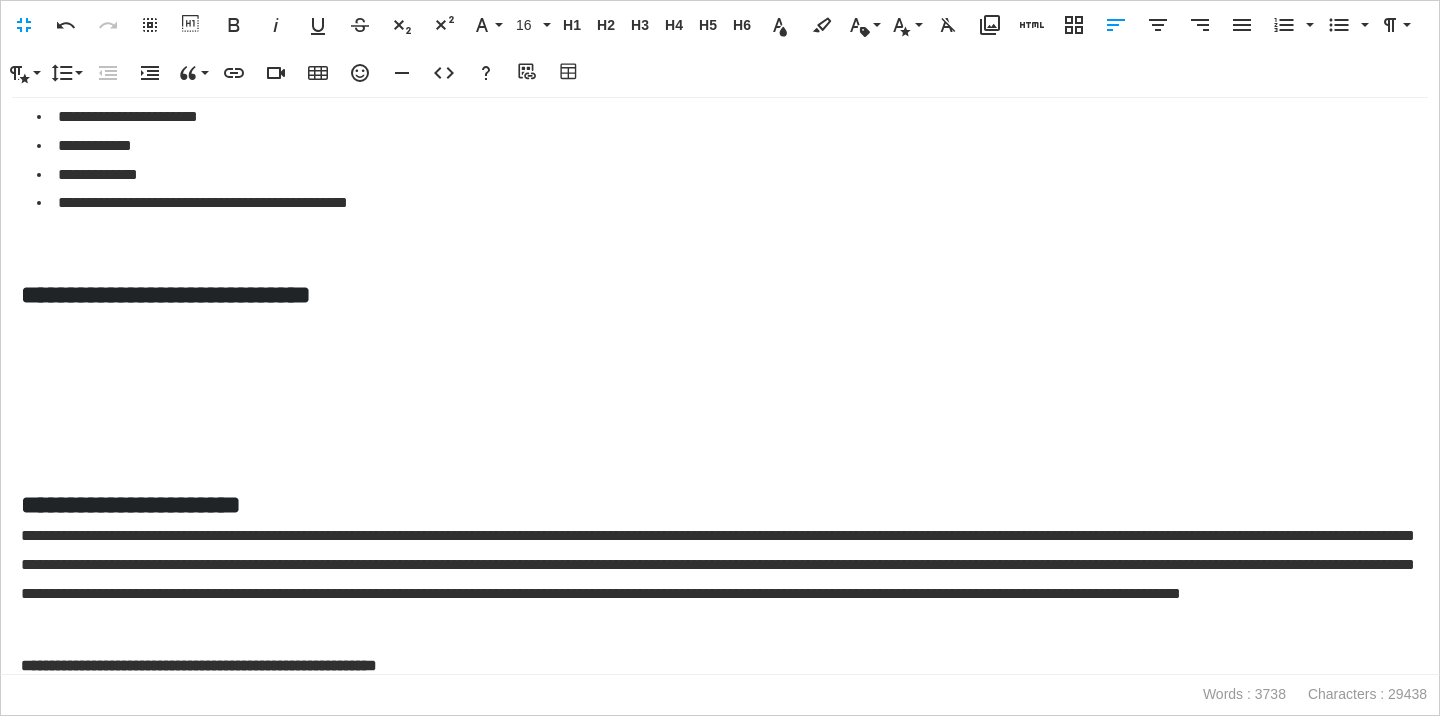 click on "**********" at bounding box center (720, 294) 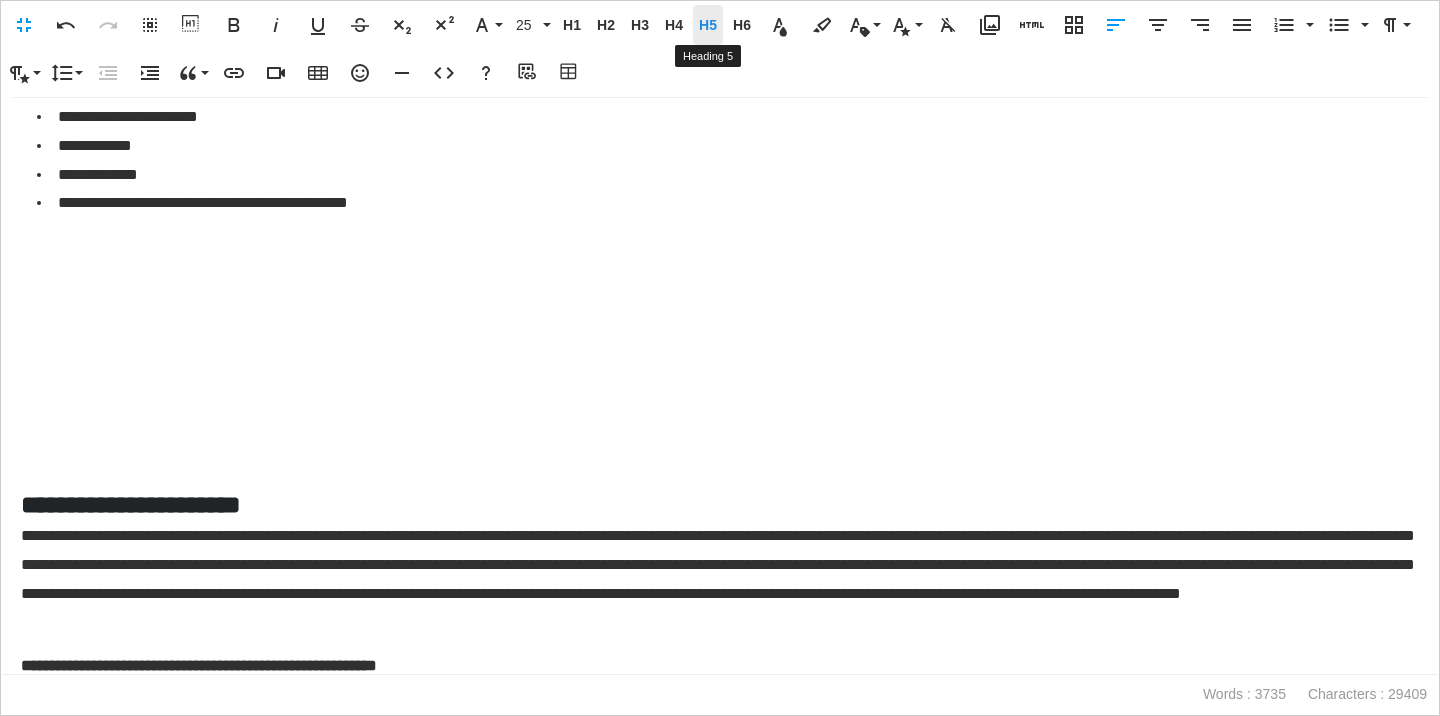 click on "H5" at bounding box center [708, 25] 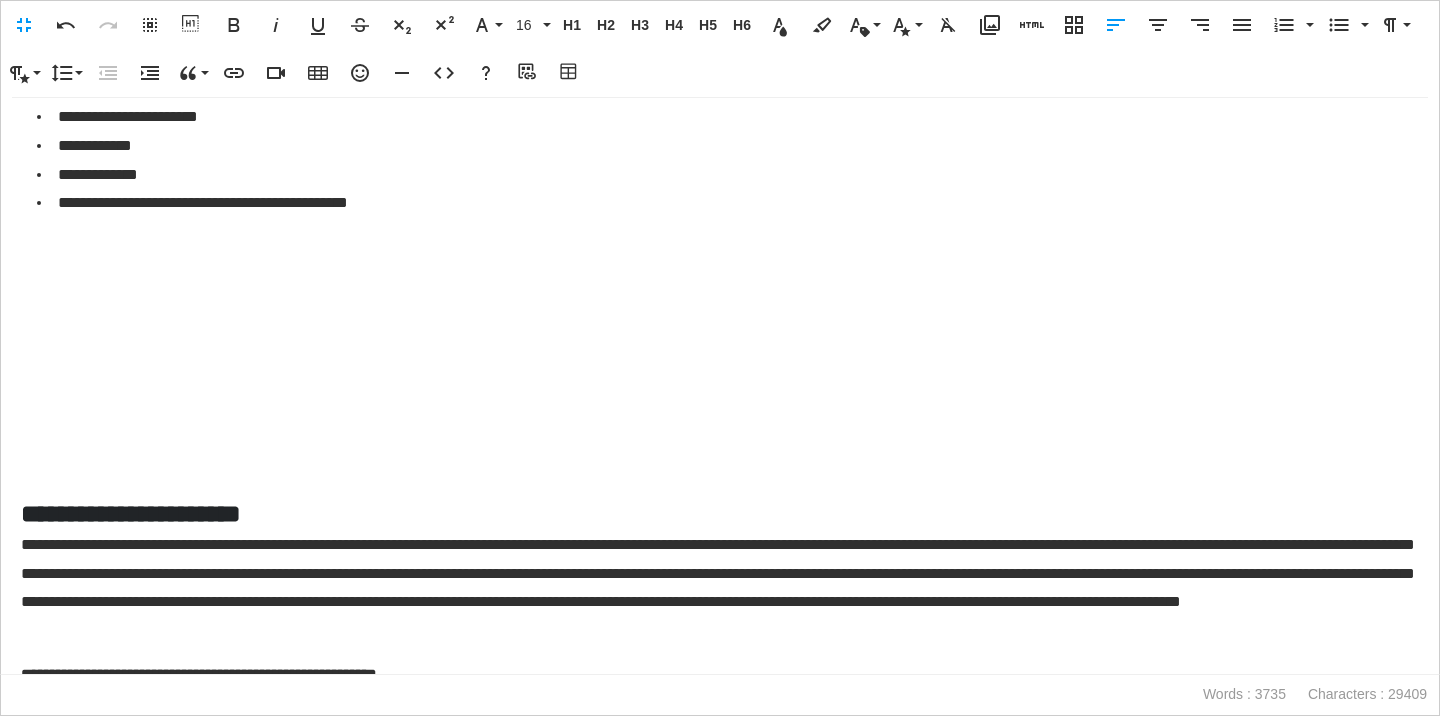 click on "**********" at bounding box center (720, 386) 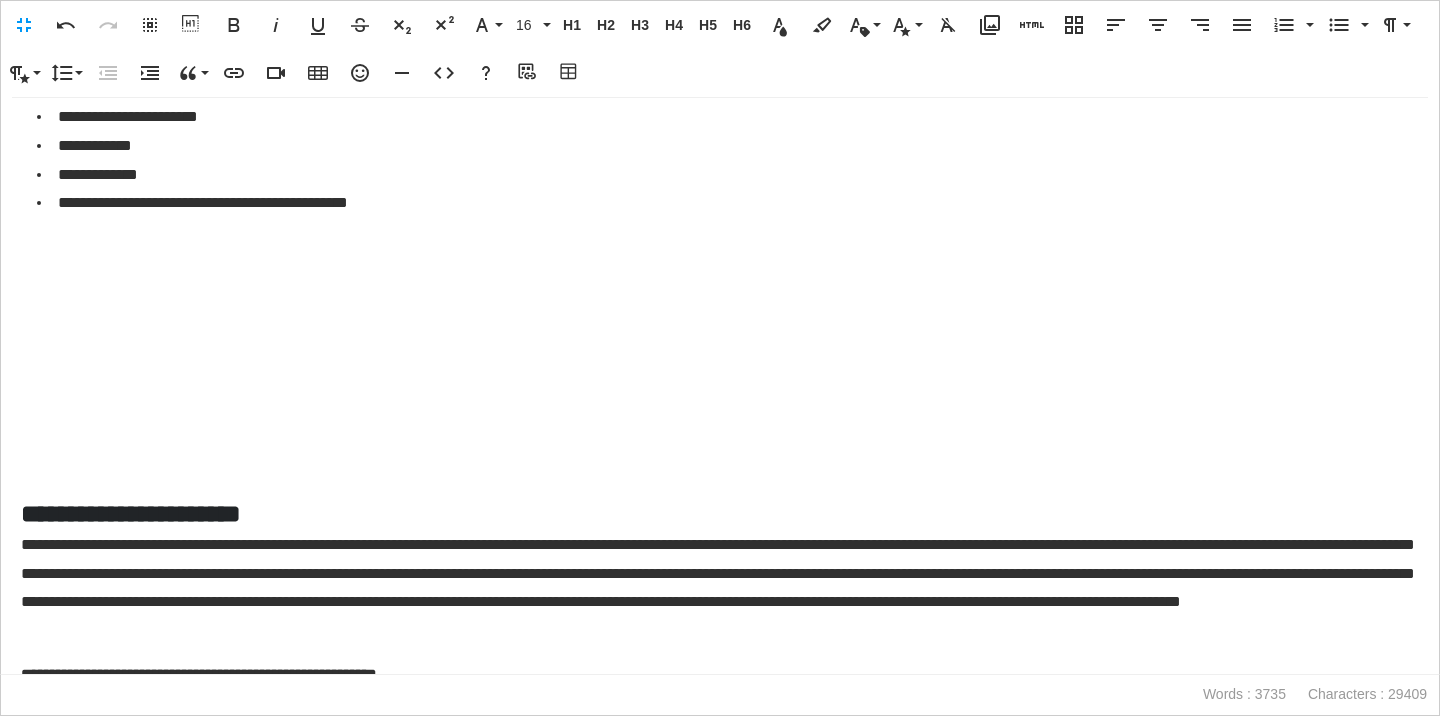 click on "**********" at bounding box center [720, 386] 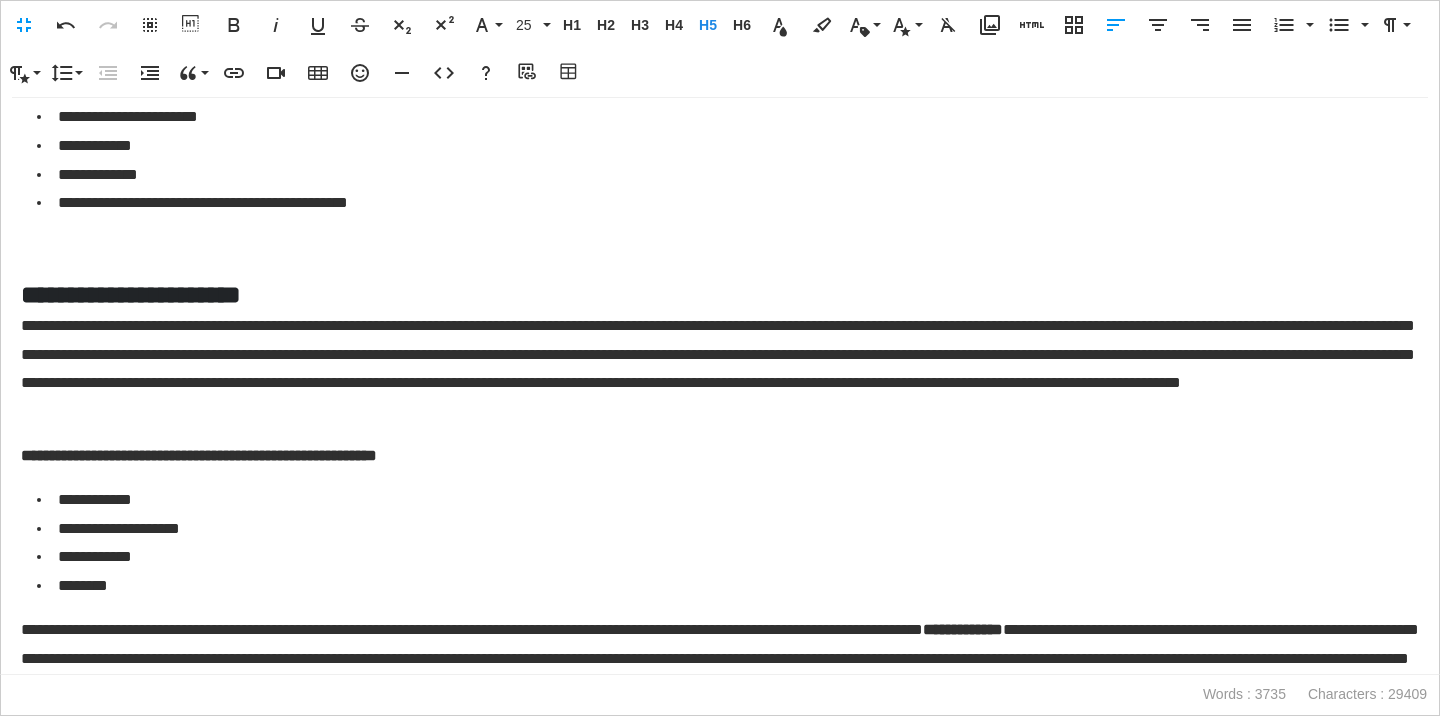 scroll, scrollTop: 1289, scrollLeft: 0, axis: vertical 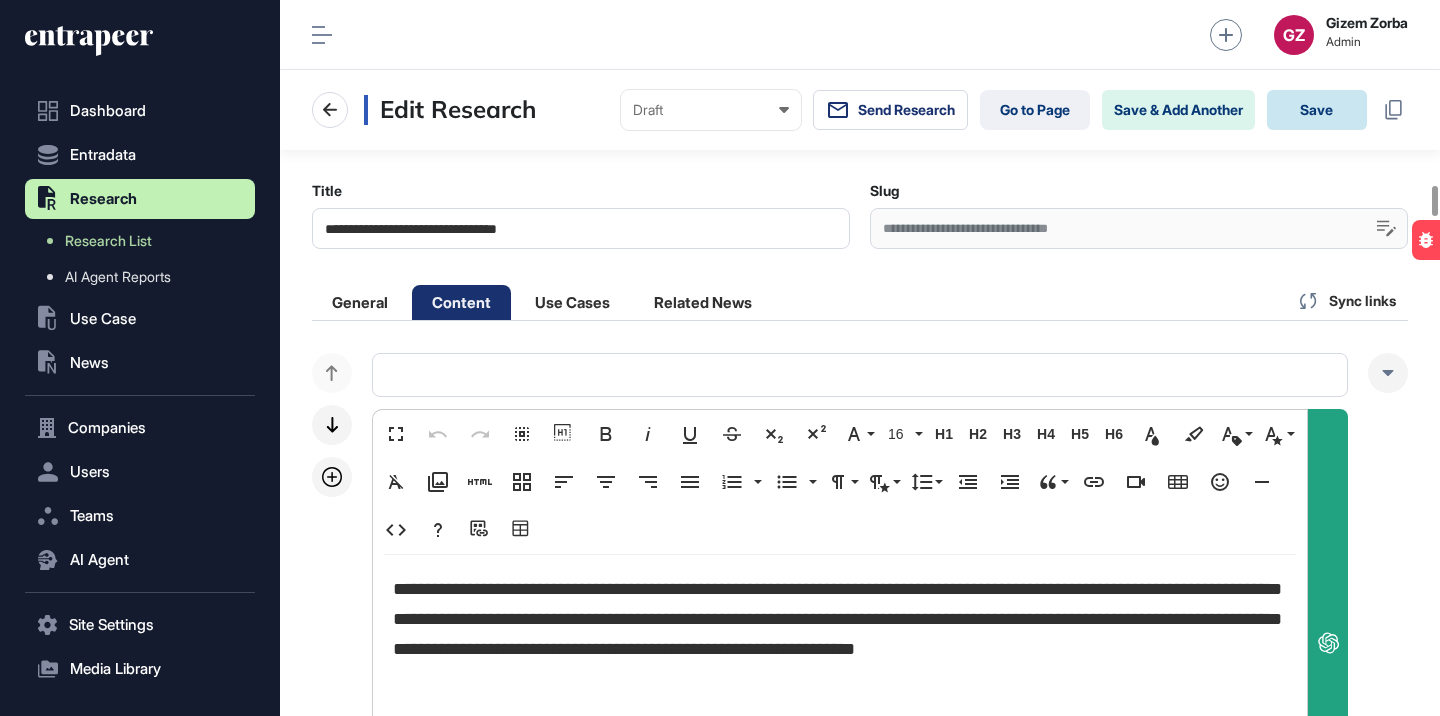 click on "Save" 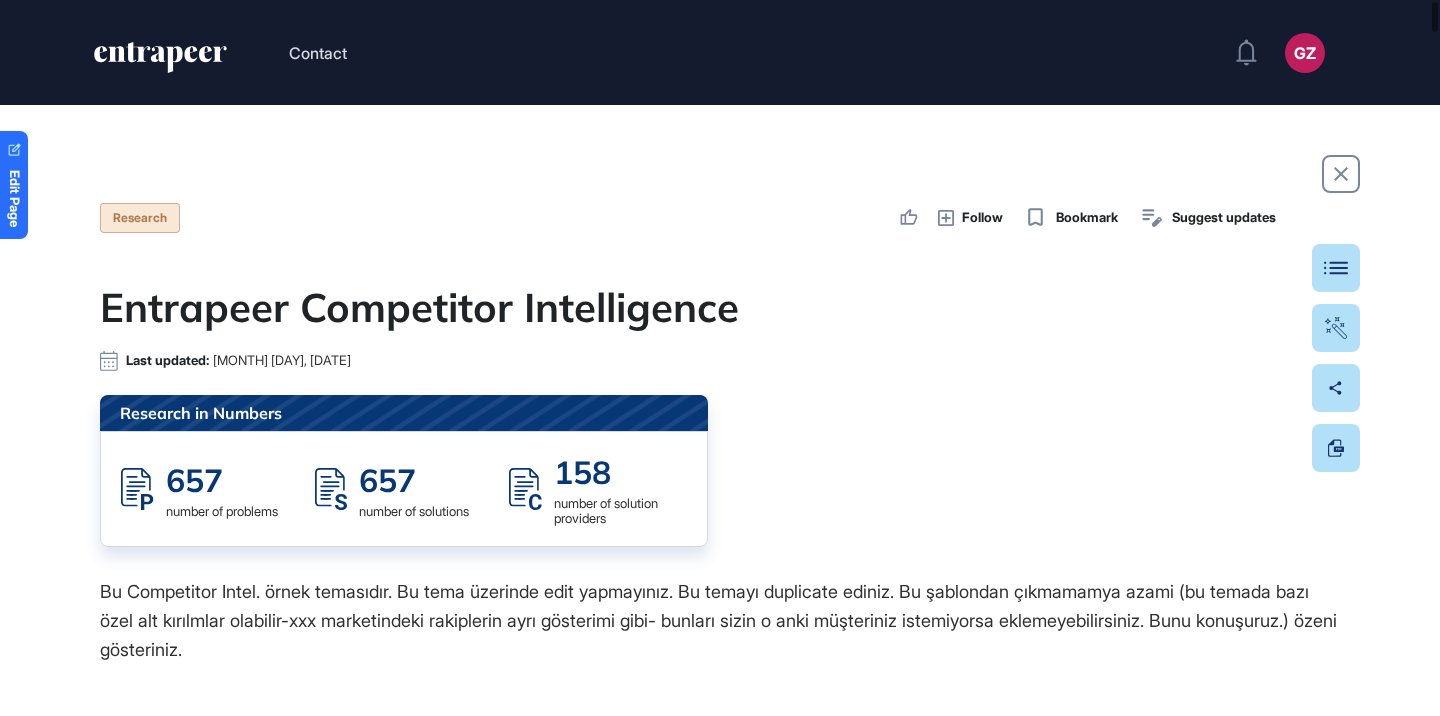 scroll, scrollTop: 0, scrollLeft: 0, axis: both 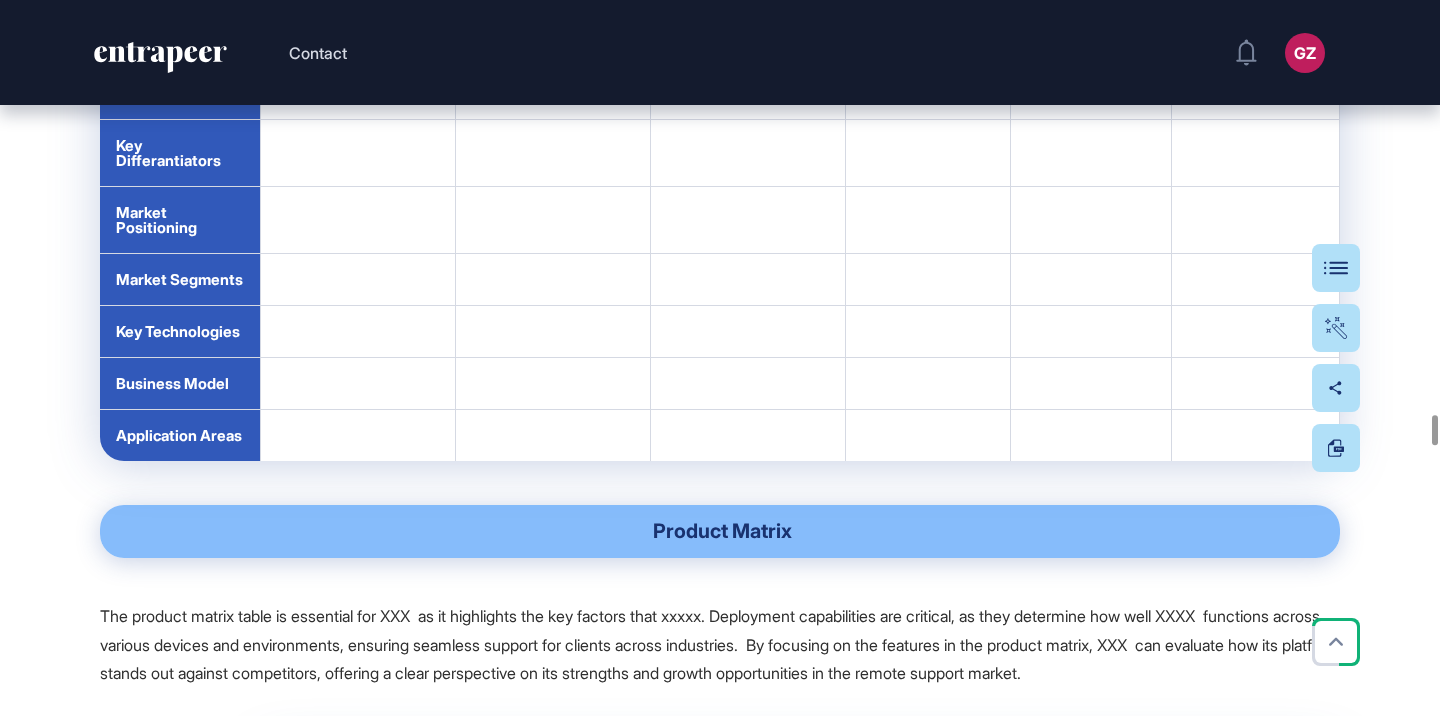 click on "-HQ -Presence -Date of foundation -Number of employees" at bounding box center (357, 21) 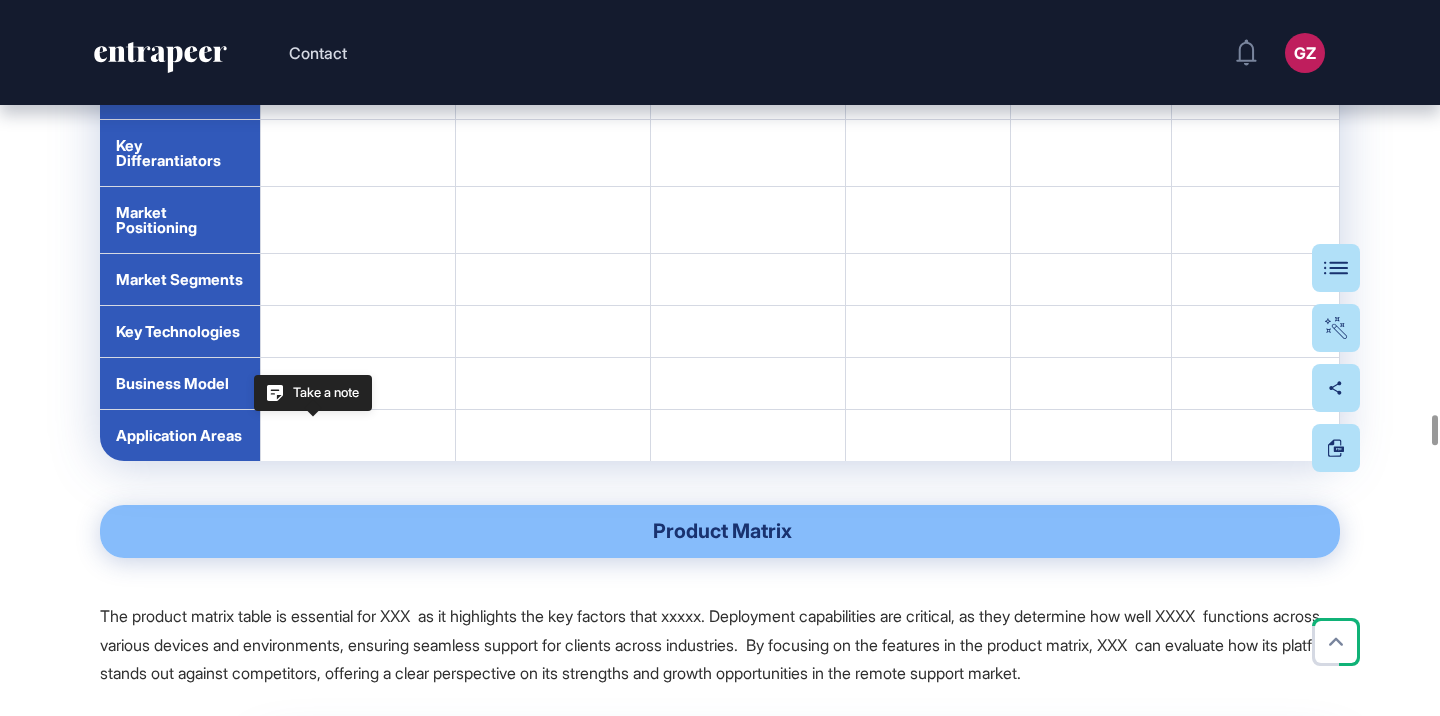 click at bounding box center [314, 439] 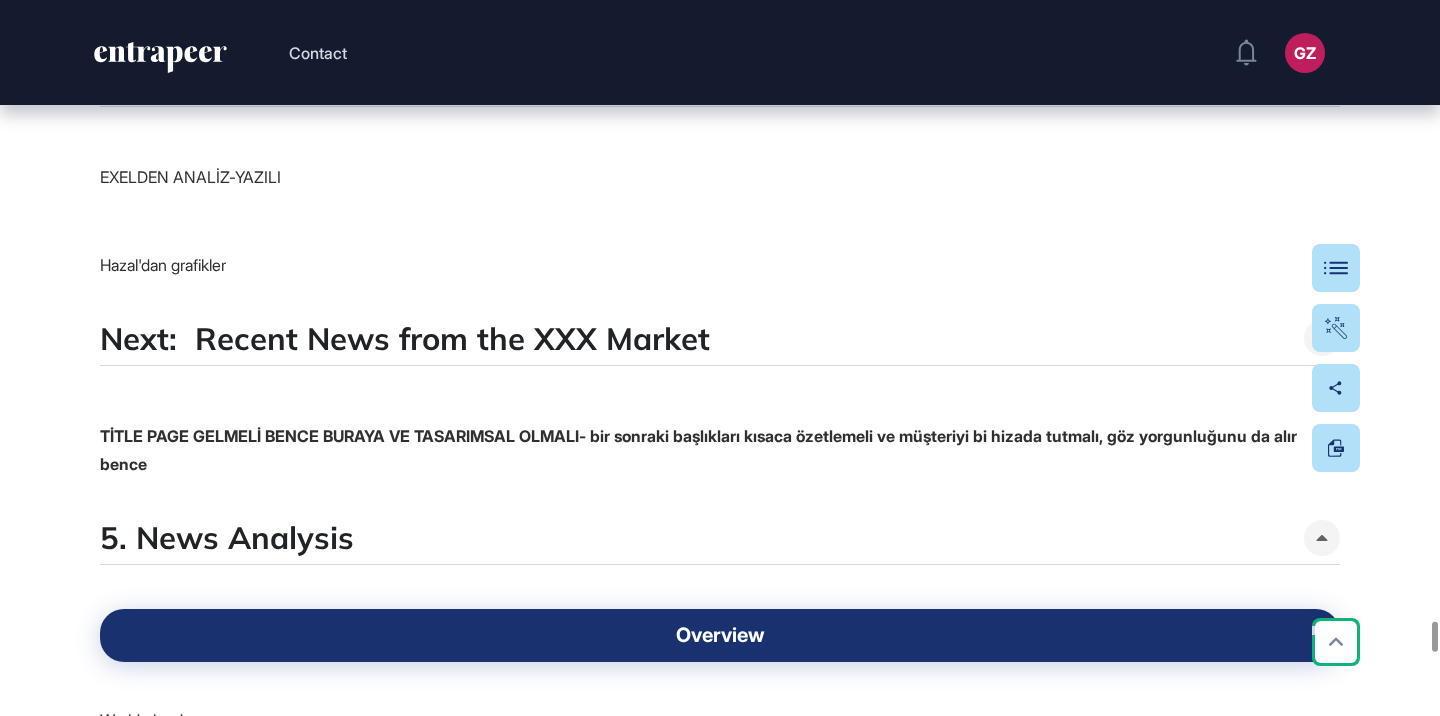 scroll, scrollTop: 41847, scrollLeft: 0, axis: vertical 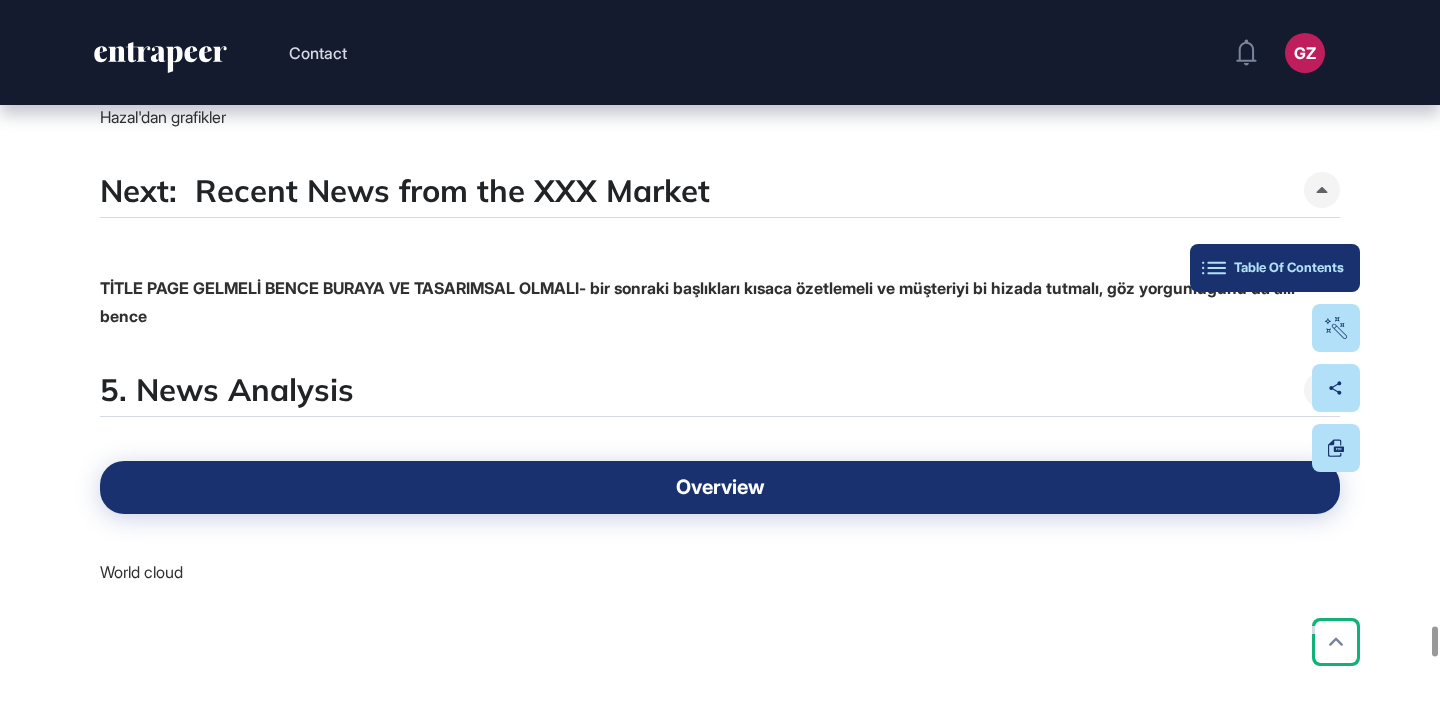 click on "Table Of Contents" at bounding box center (1275, 268) 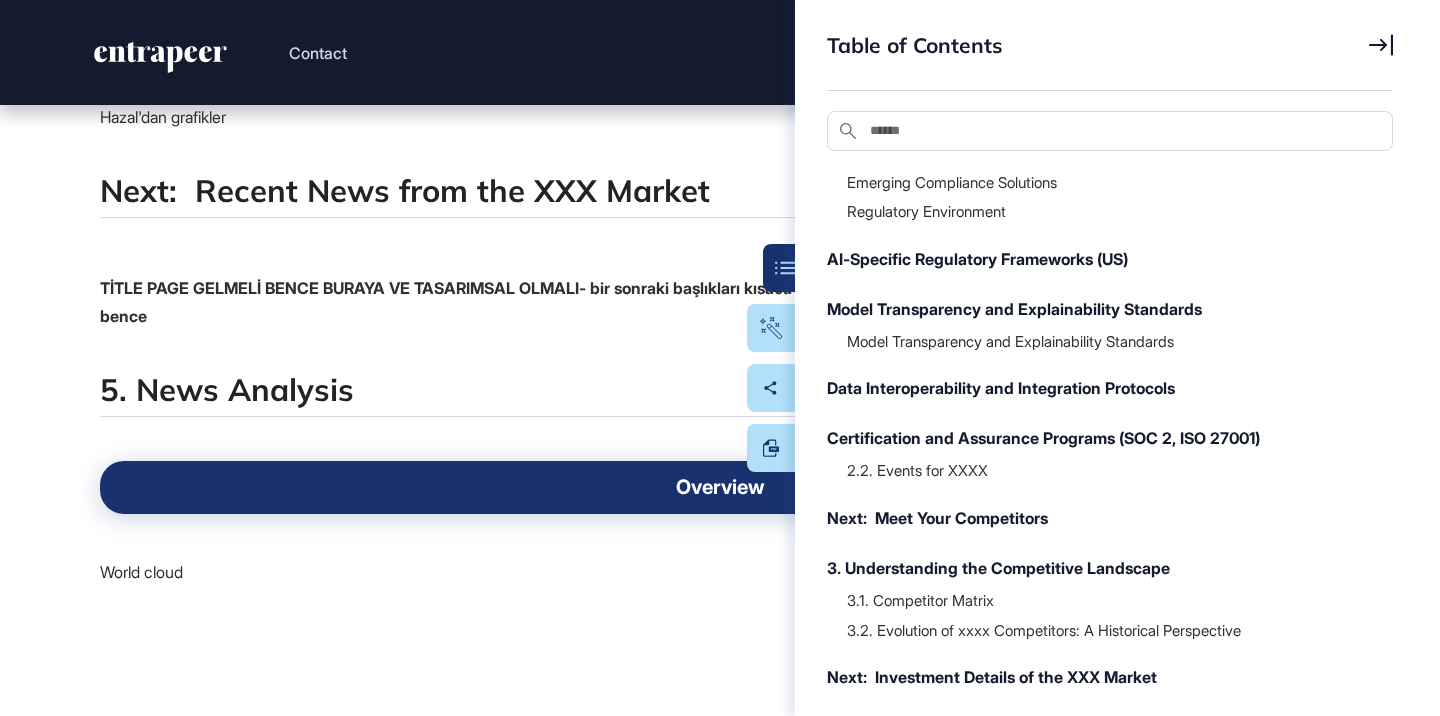 scroll, scrollTop: 625, scrollLeft: 0, axis: vertical 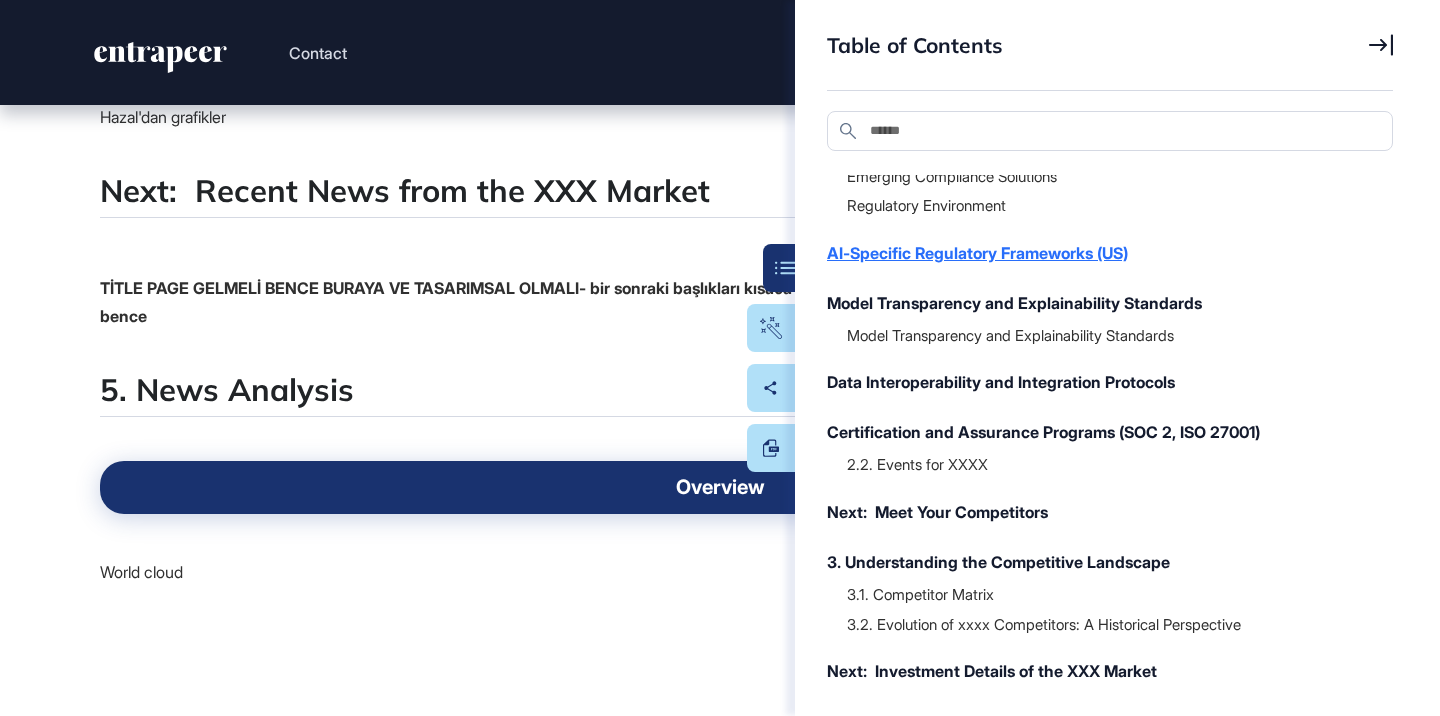 click on "AI-Specific Regulatory Frameworks (US)" at bounding box center [1100, 253] 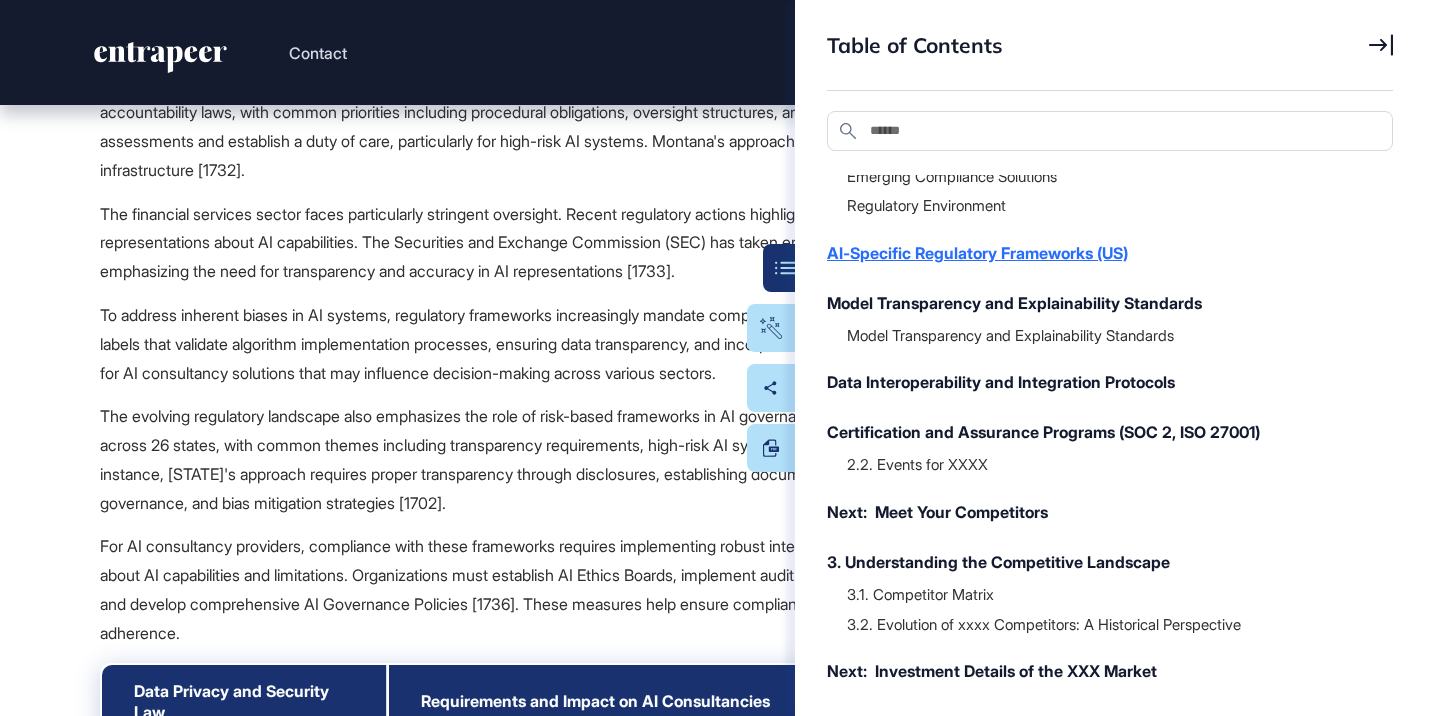 scroll, scrollTop: 18624, scrollLeft: 0, axis: vertical 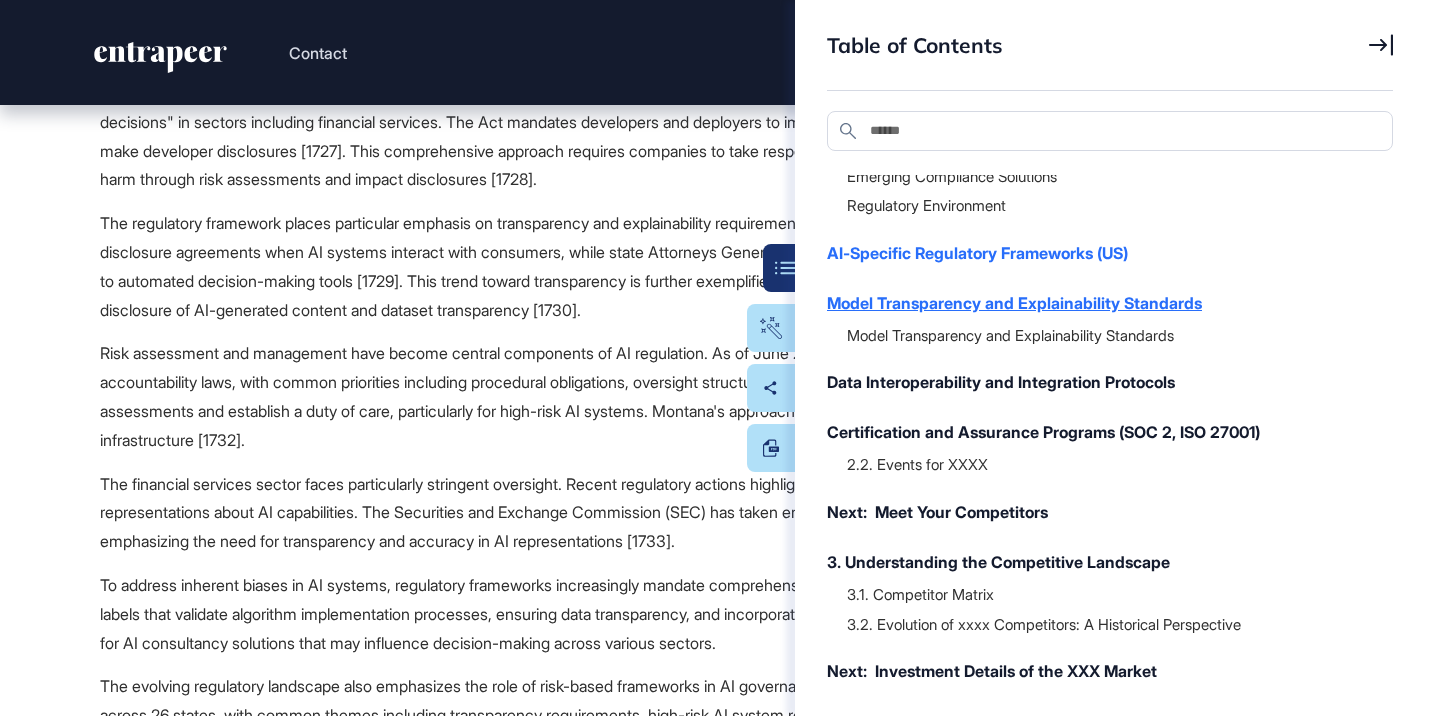 click on "Model Transparency and Explainability Standards" at bounding box center (1100, 303) 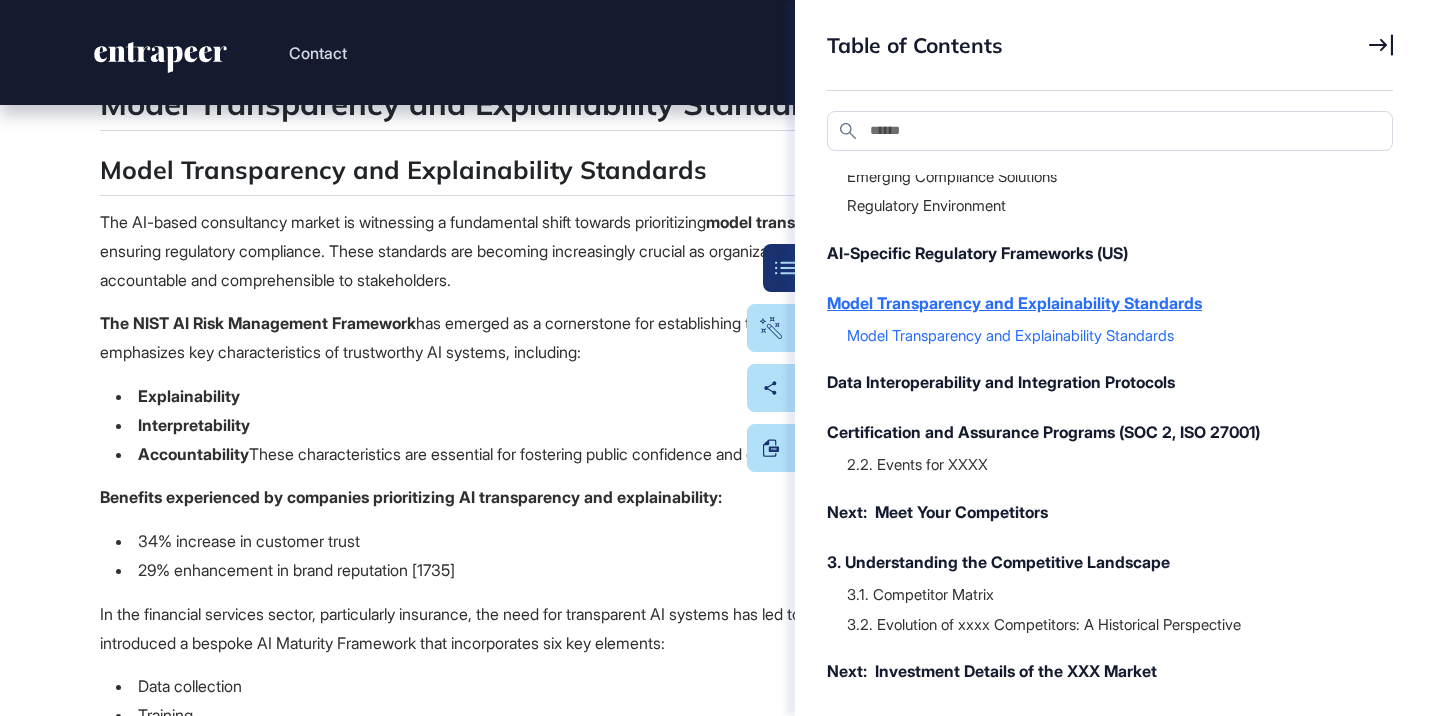 scroll, scrollTop: 21182, scrollLeft: 0, axis: vertical 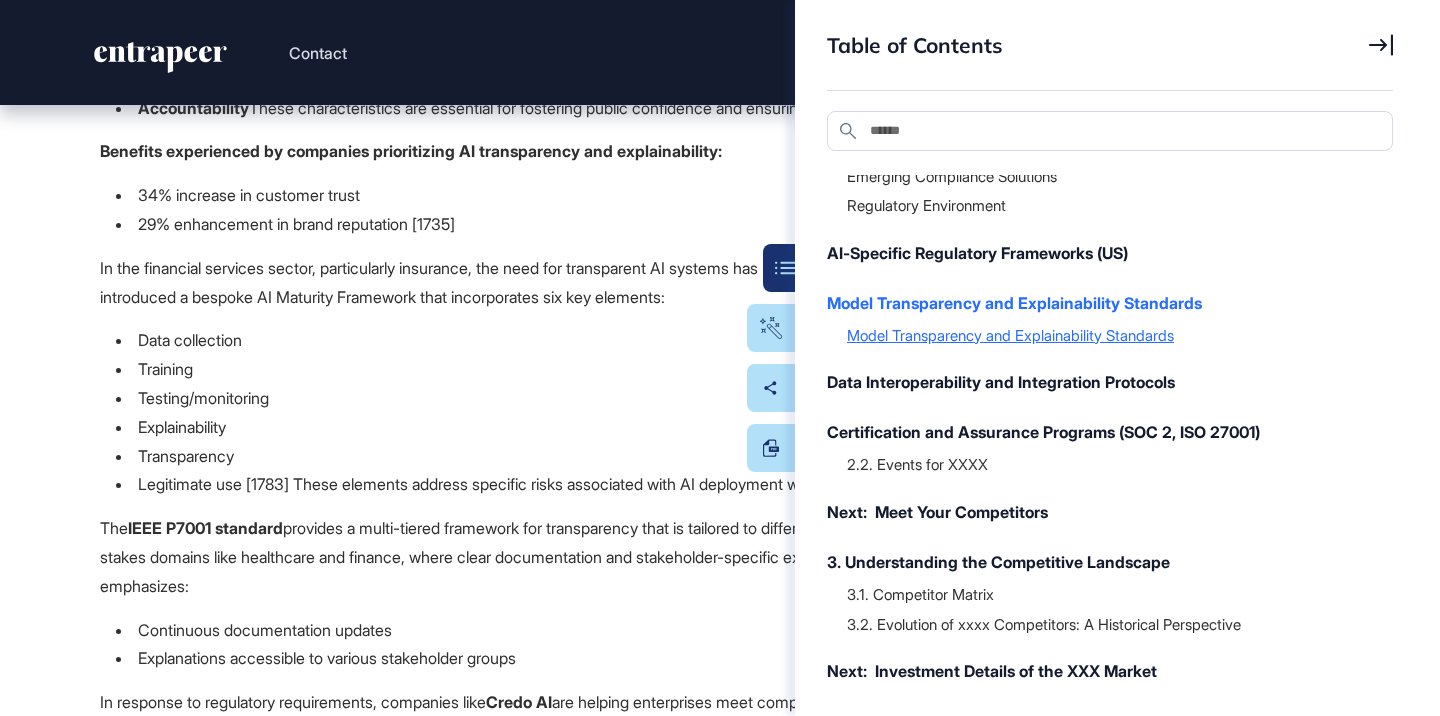 click on "Model Transparency and Explainability Standards" at bounding box center [1110, 335] 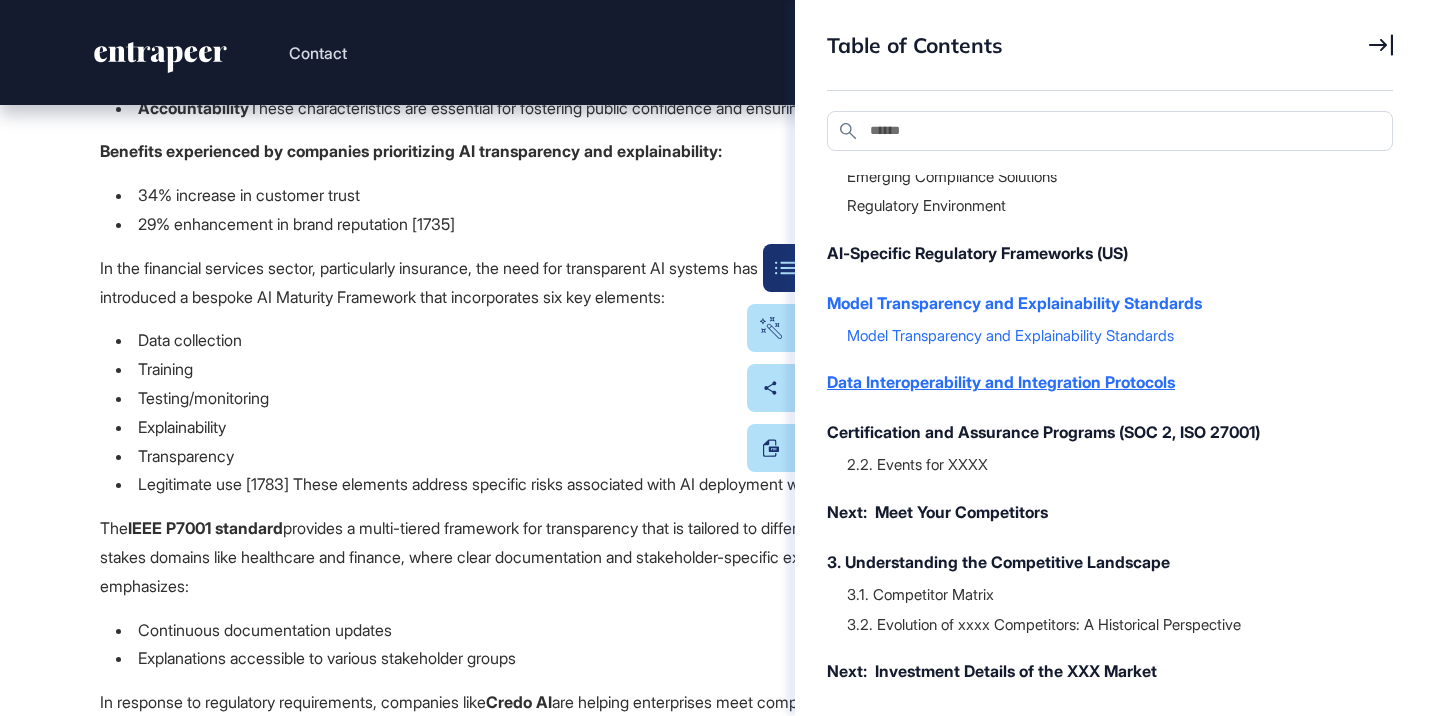 click on "Data Interoperability and Integration Protocols" at bounding box center [1100, 382] 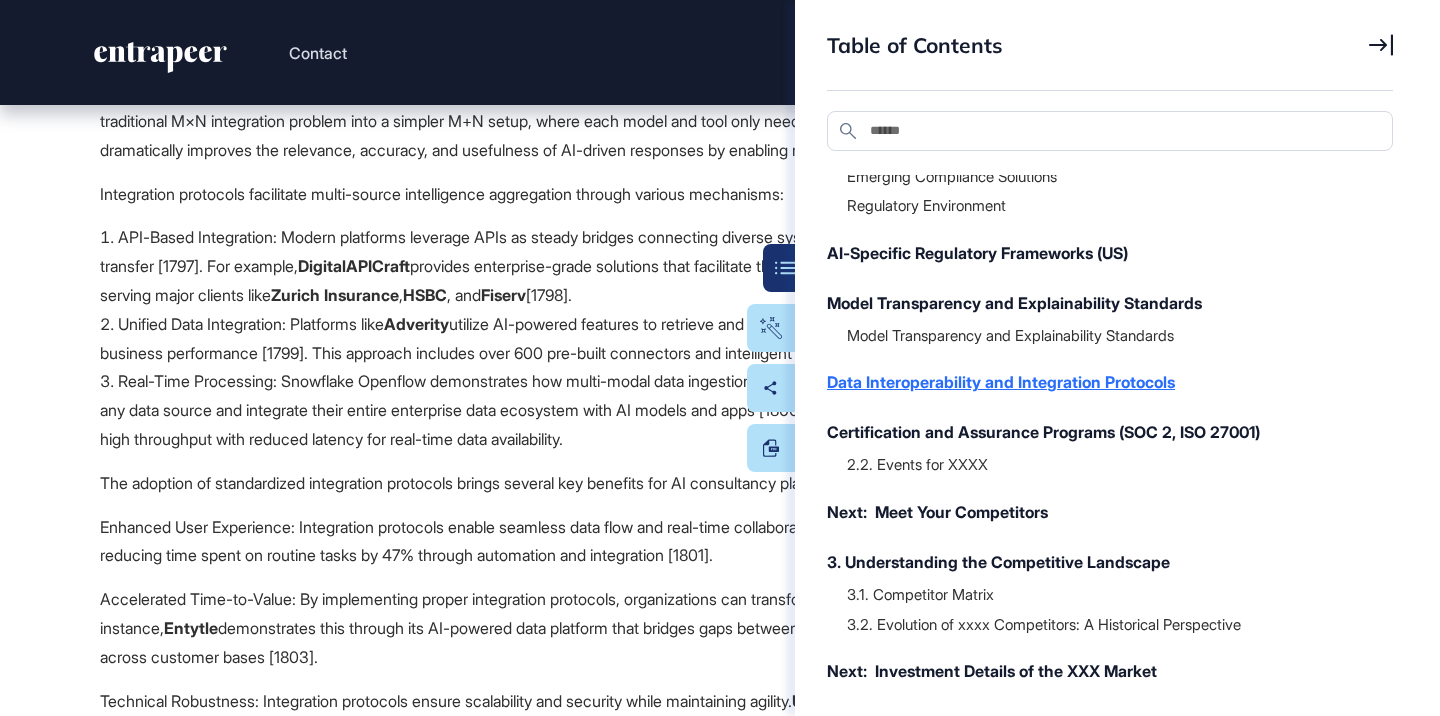 scroll, scrollTop: 23099, scrollLeft: 0, axis: vertical 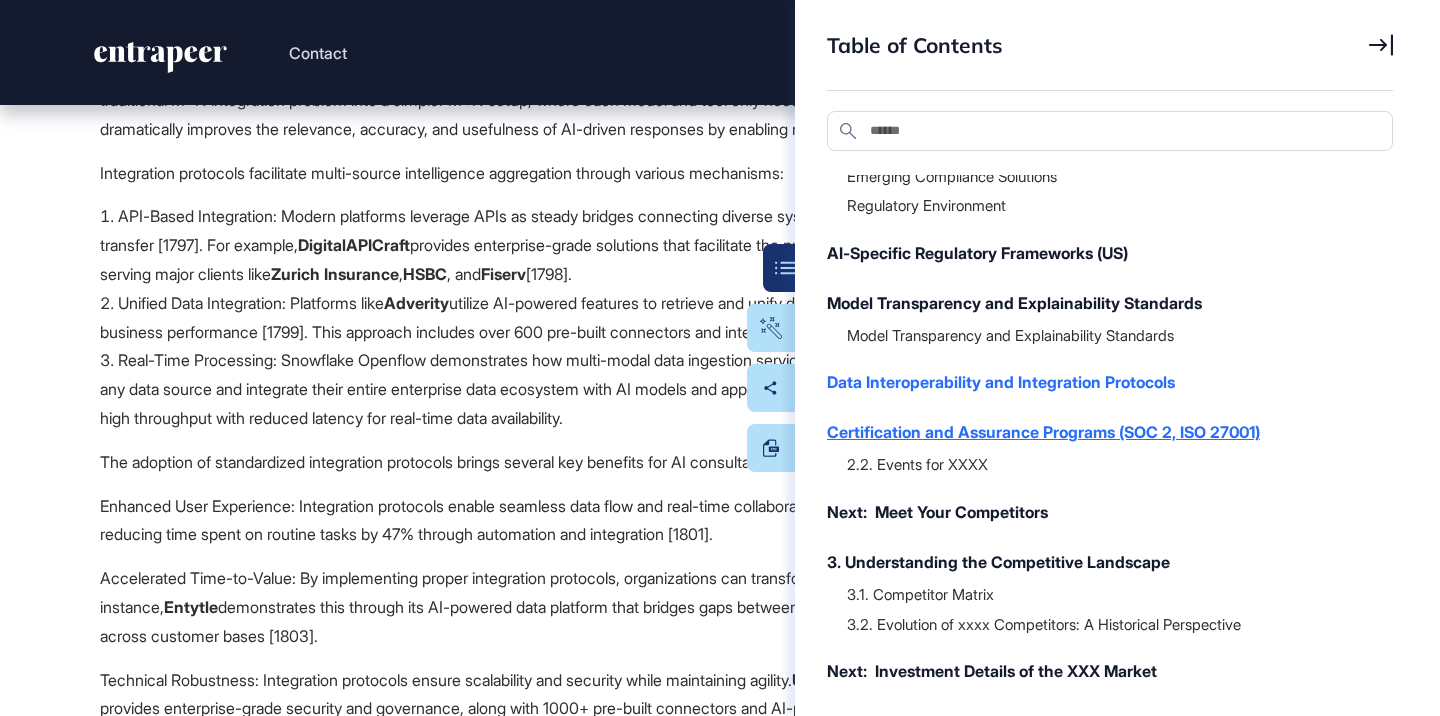 click on "Certification and Assurance Programs (SOC 2, ISO 27001)" at bounding box center [1100, 432] 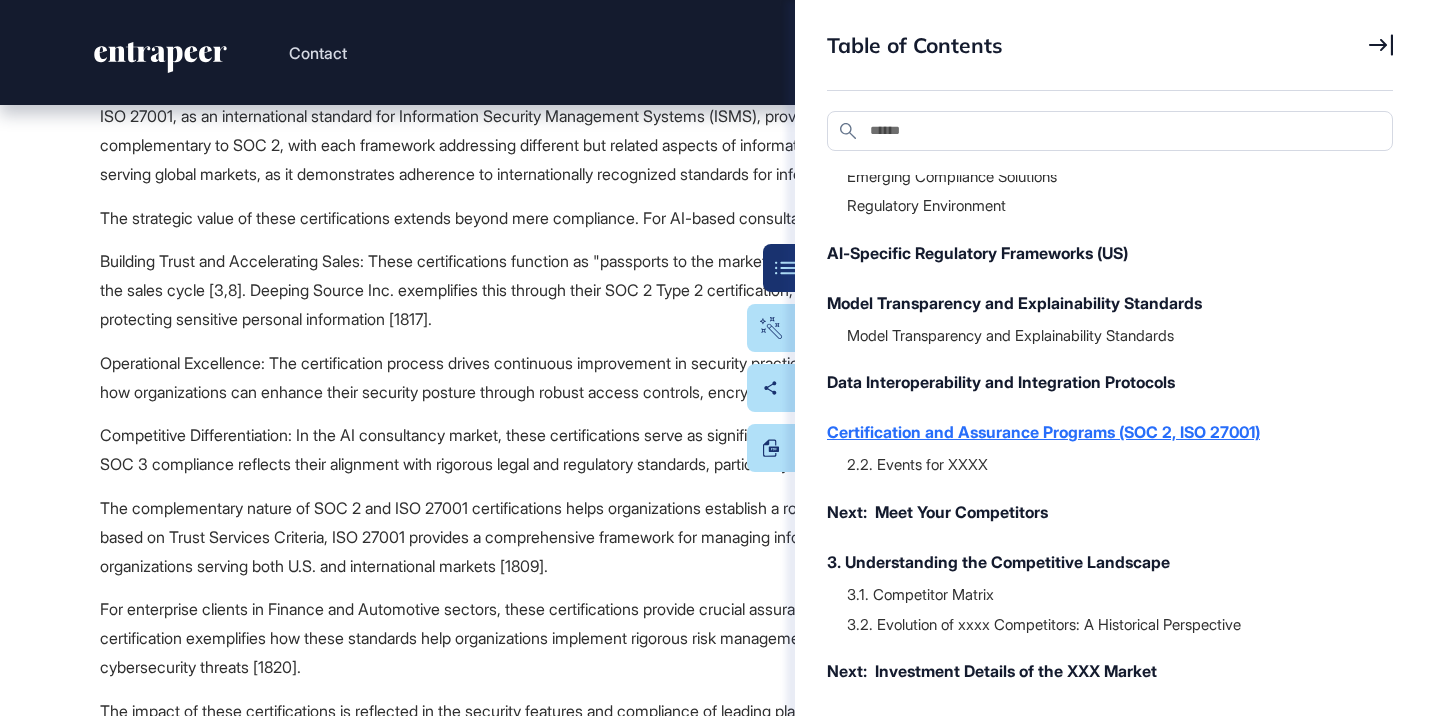 scroll, scrollTop: 24355, scrollLeft: 0, axis: vertical 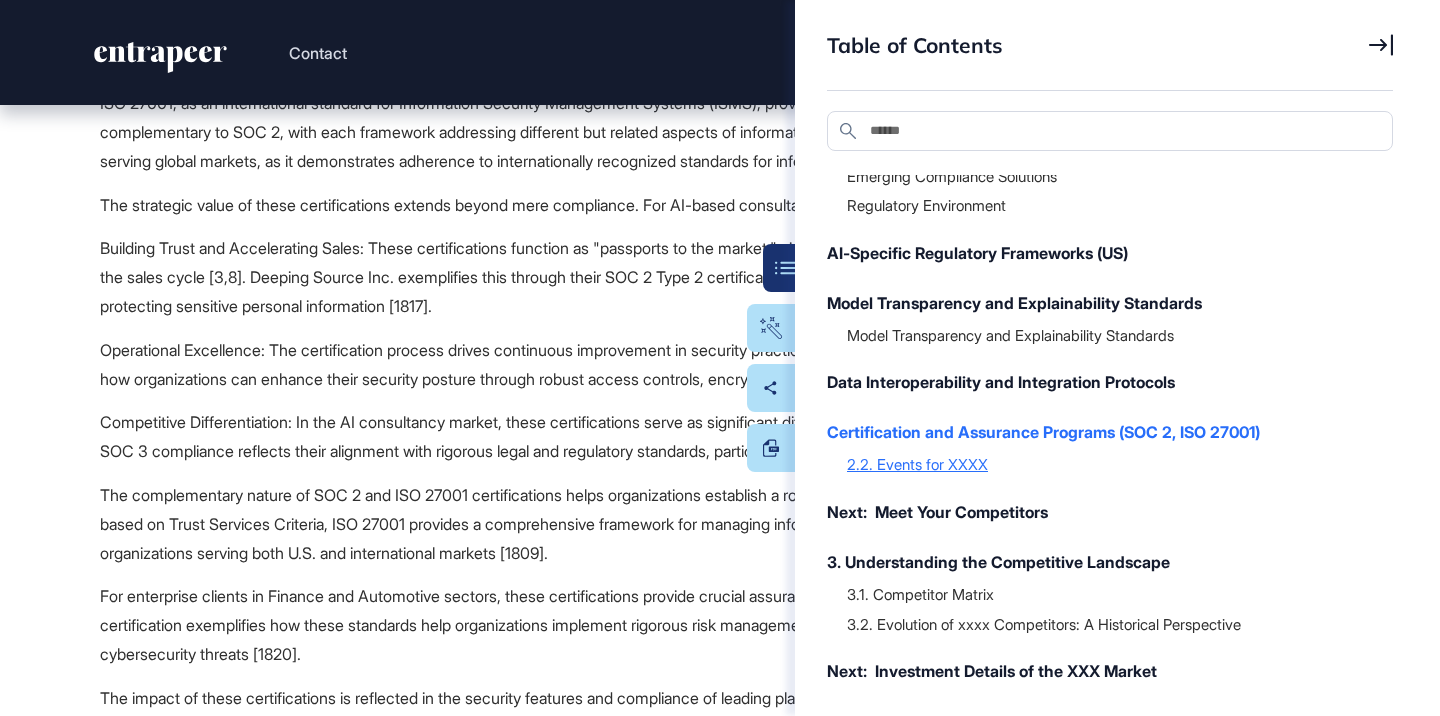 click on "2.2. Events for XXXX" at bounding box center (1110, 464) 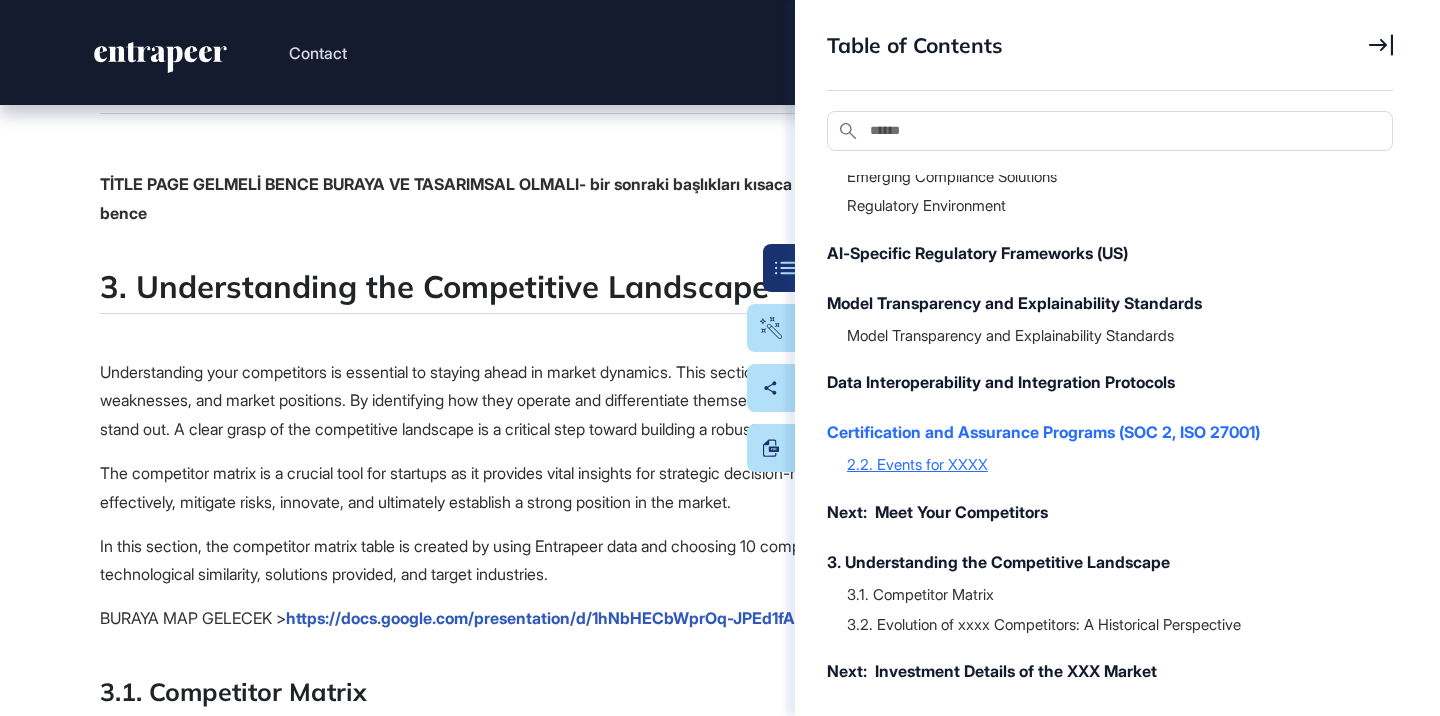 scroll, scrollTop: 25543, scrollLeft: 0, axis: vertical 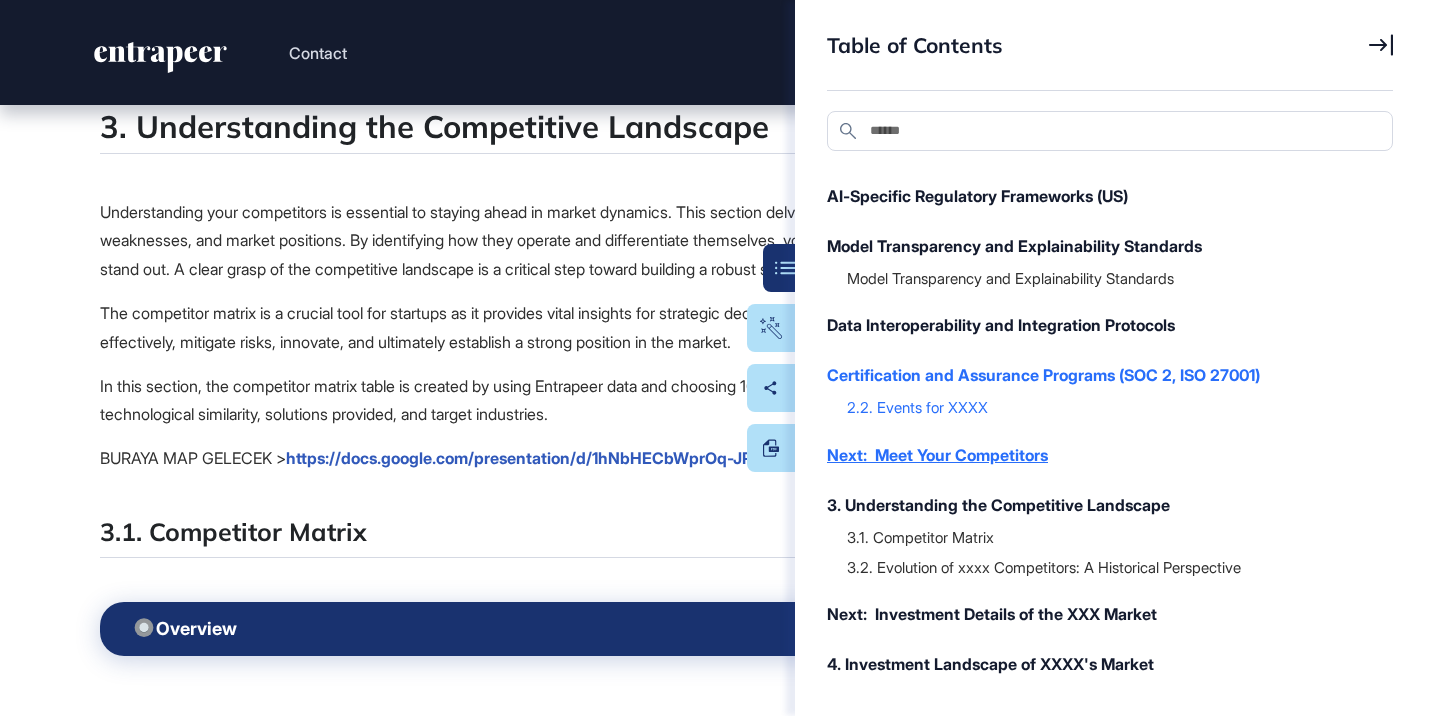 click on "Next:  Meet Your Competitors" at bounding box center (1100, 455) 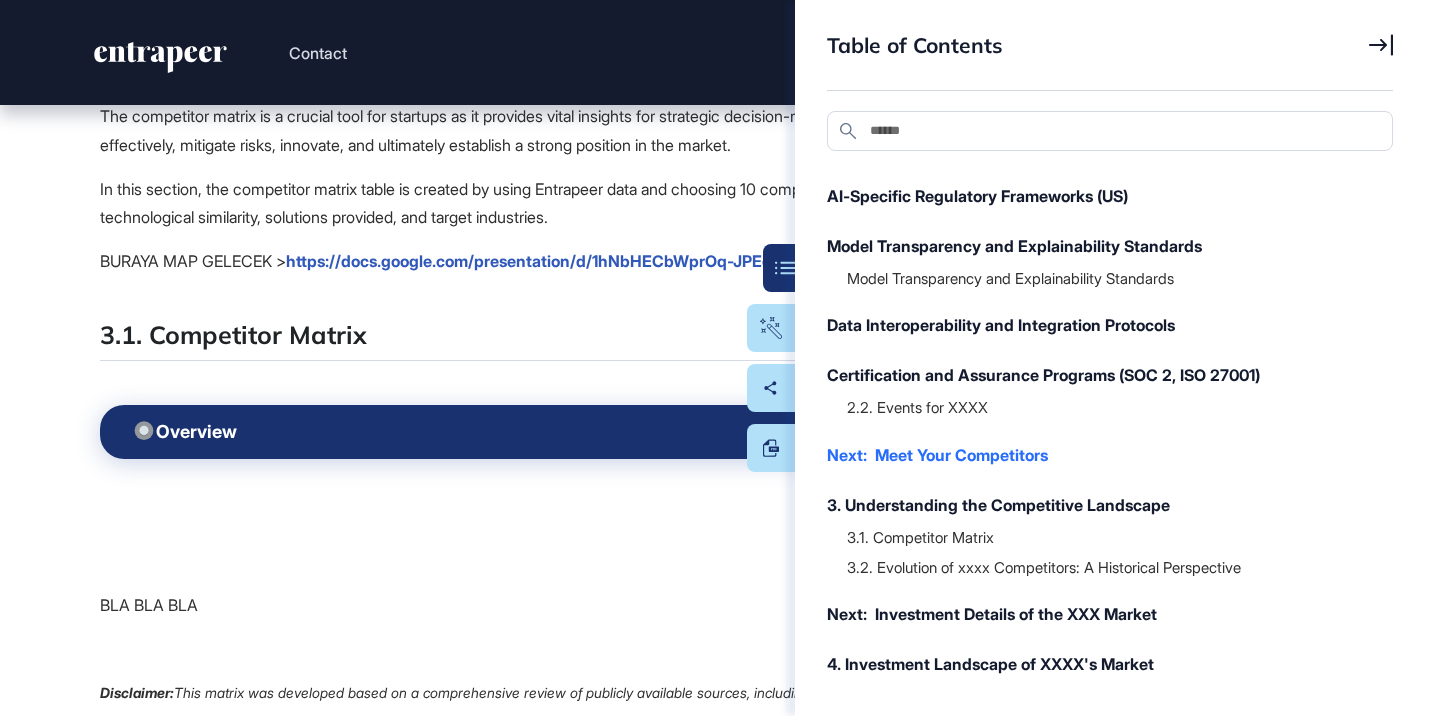 scroll, scrollTop: 25741, scrollLeft: 0, axis: vertical 